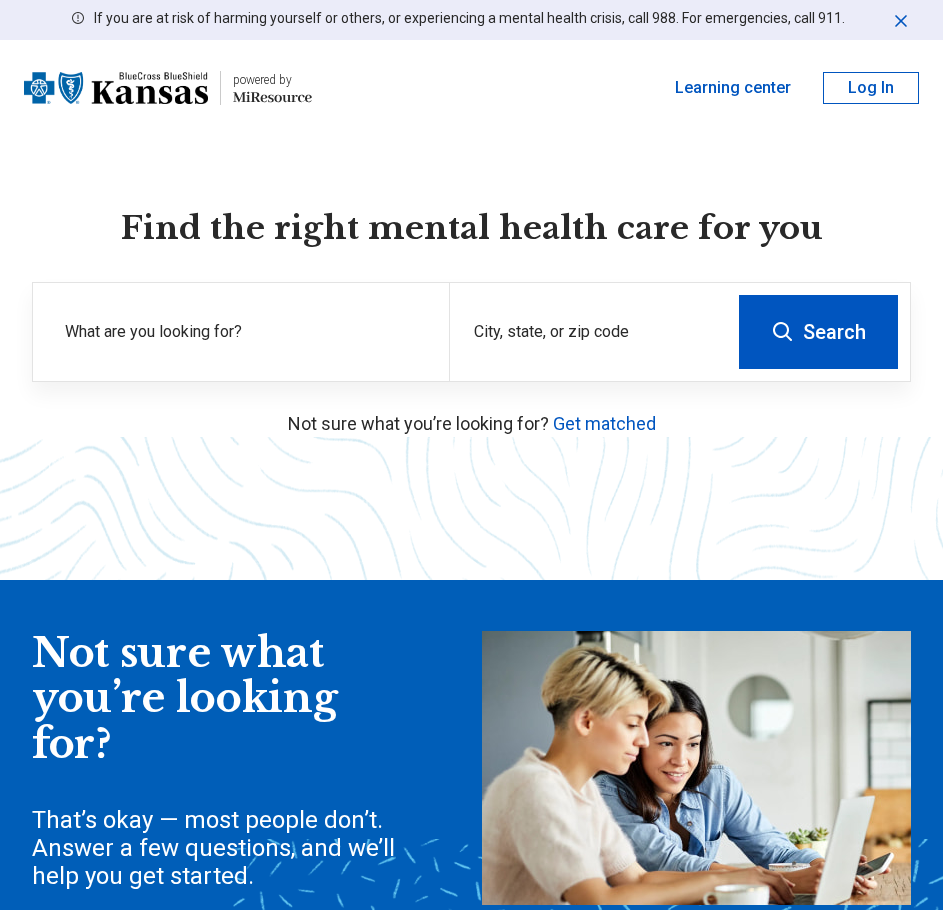 scroll, scrollTop: 0, scrollLeft: 0, axis: both 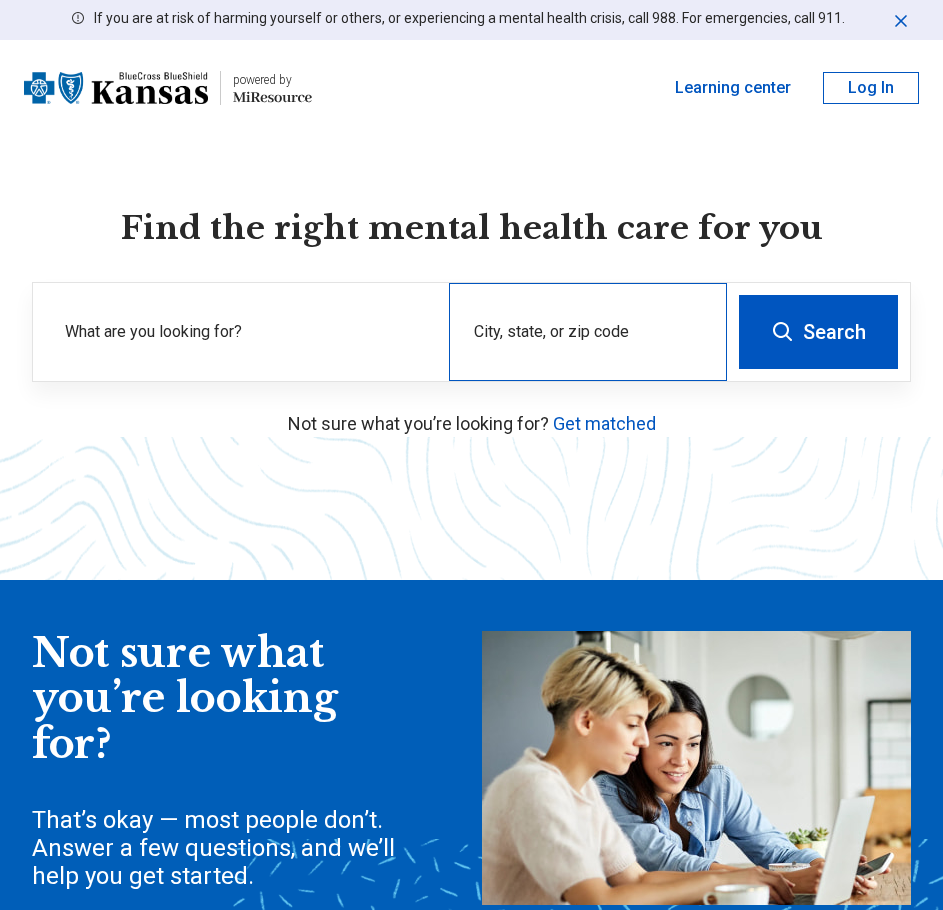 click on "City, state, or zip code" at bounding box center (588, 332) 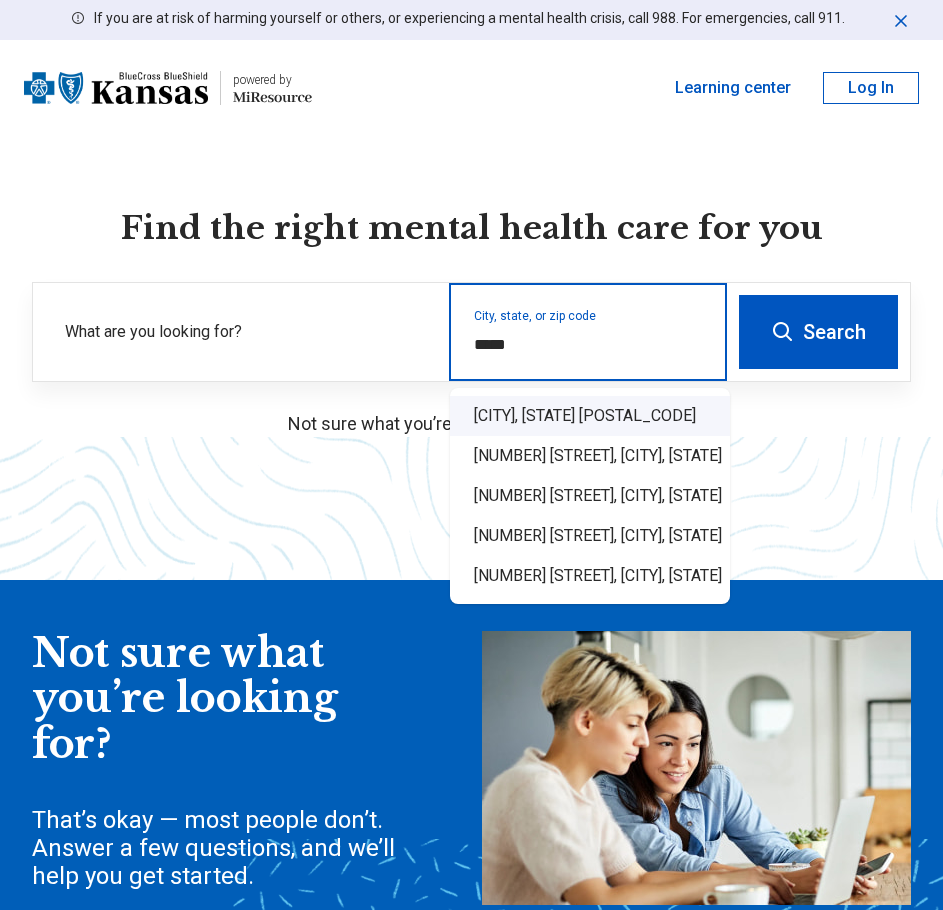 click on "Wichita, KS 67214" at bounding box center (590, 416) 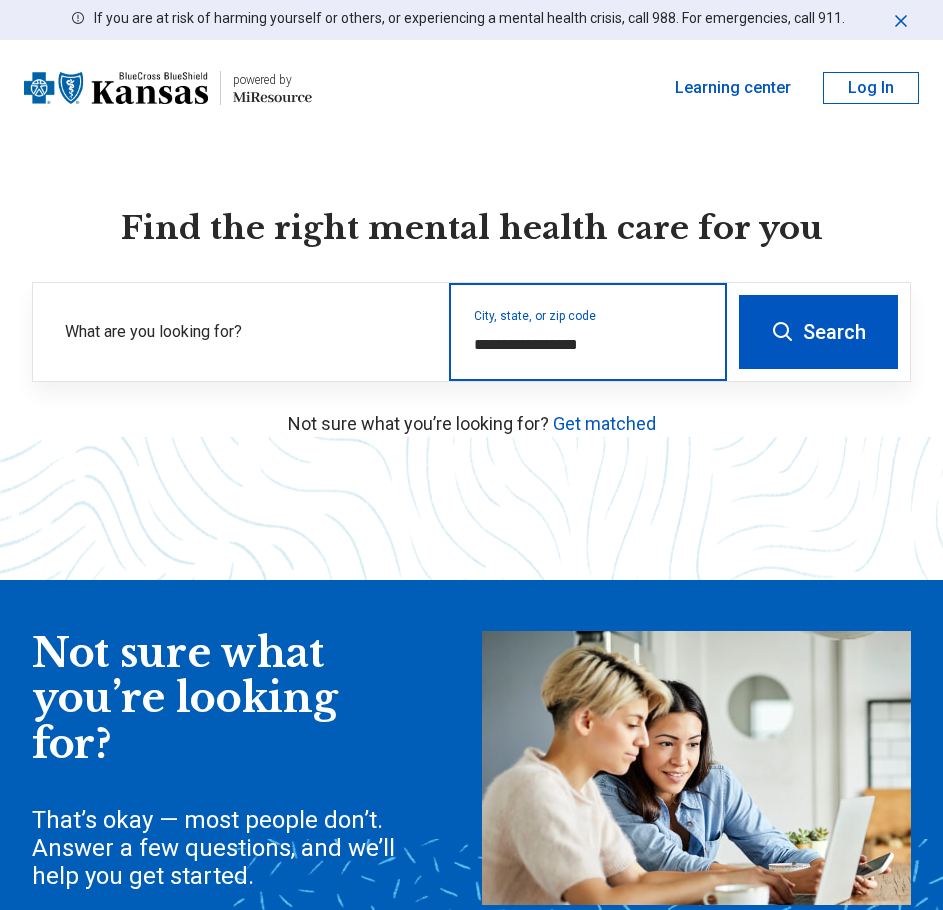 type on "**********" 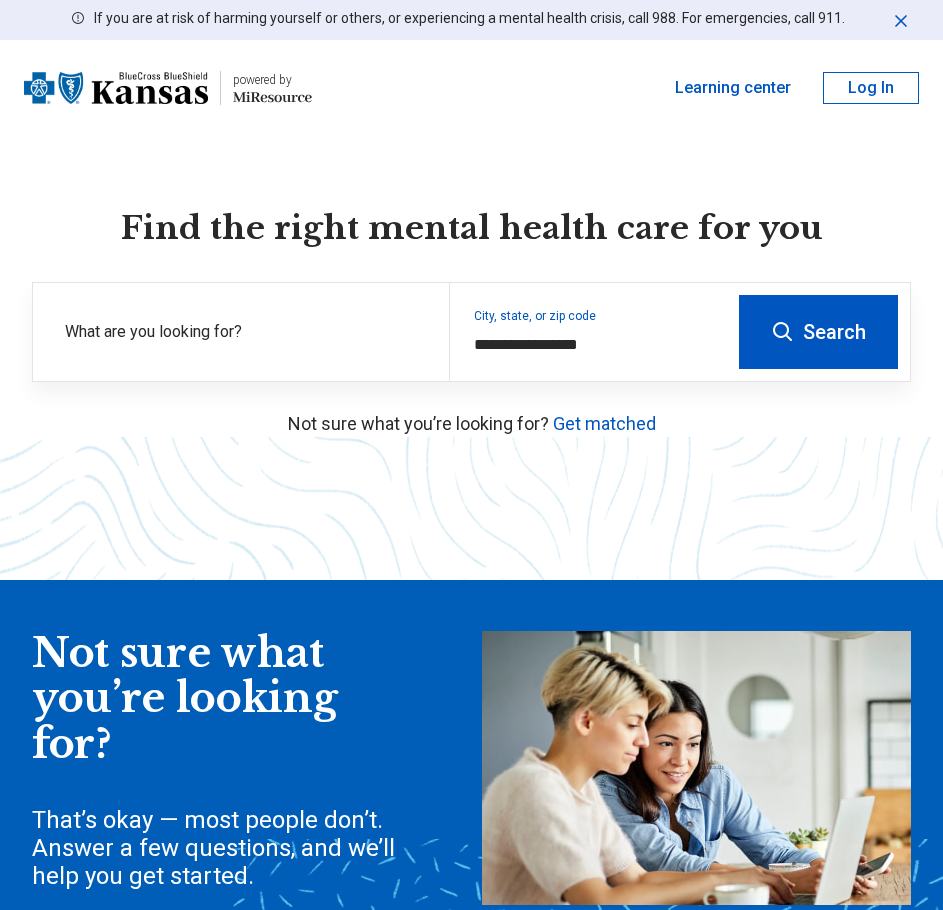 click on "Search" at bounding box center [818, 332] 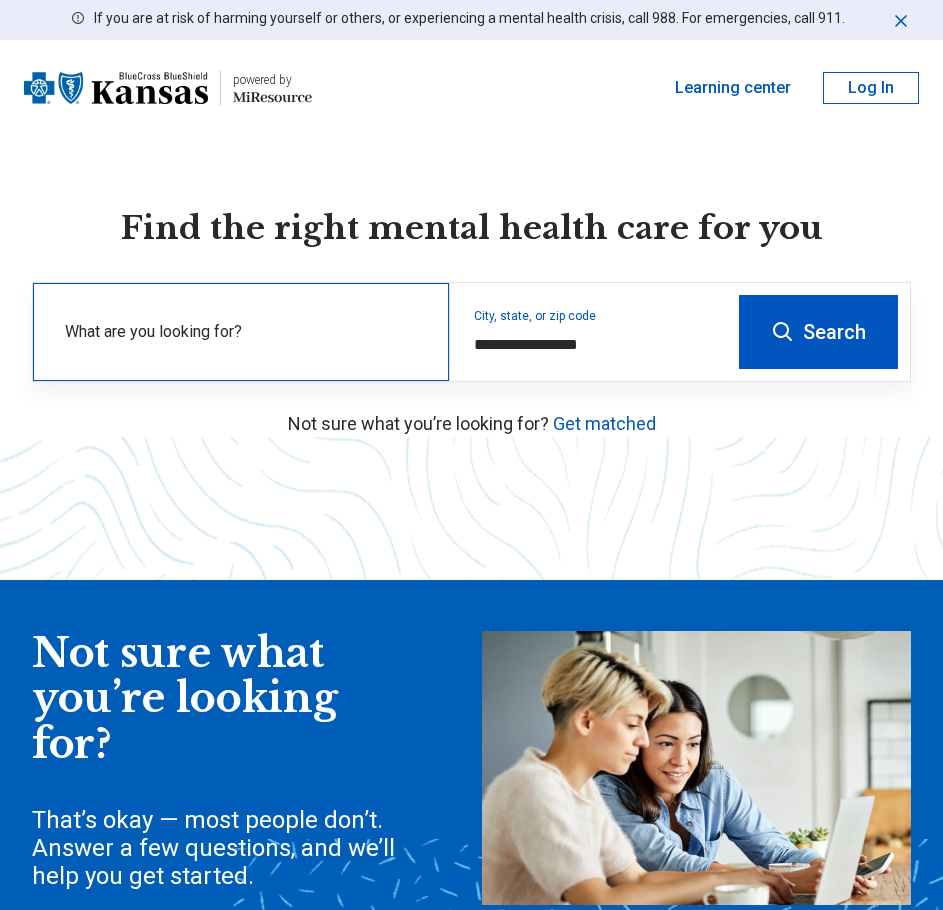 click on "What are you looking for?" at bounding box center [245, 332] 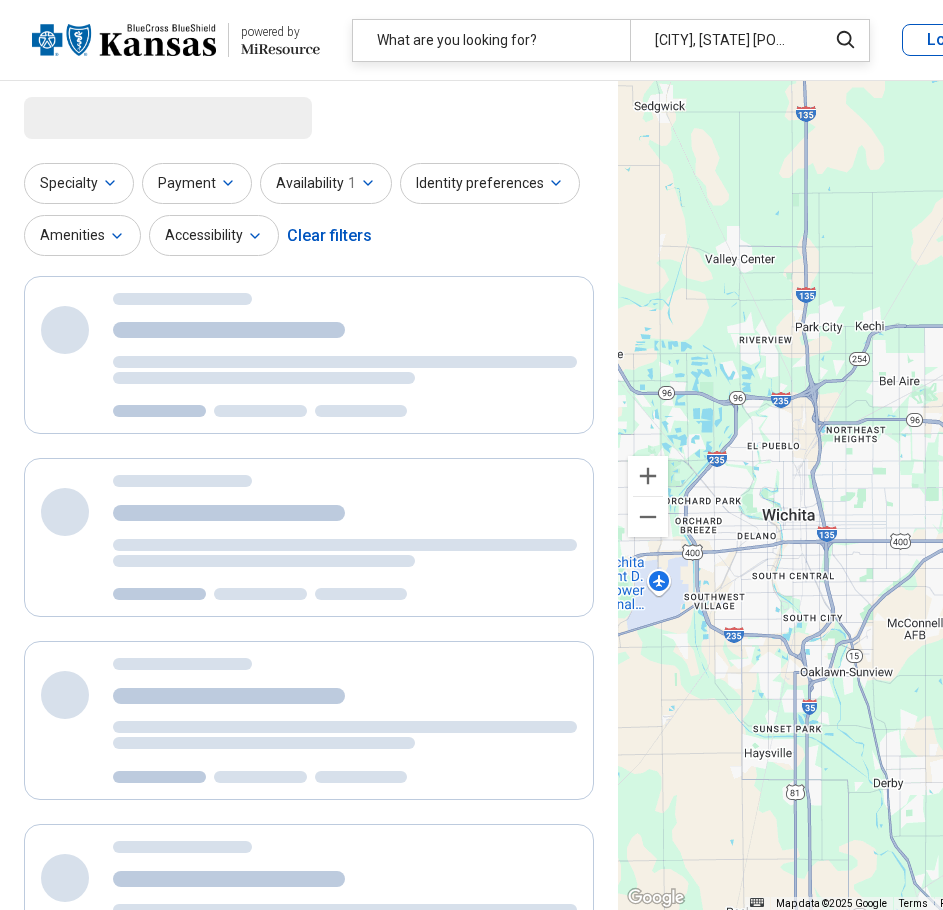 select on "***" 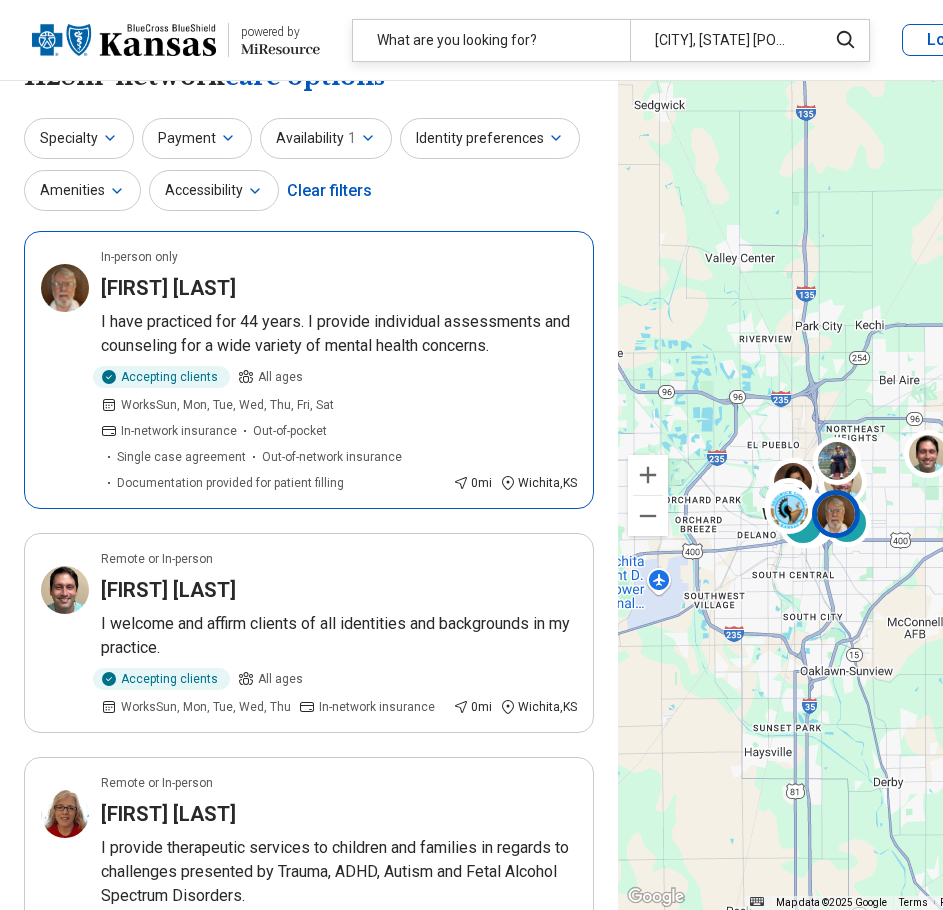 scroll, scrollTop: 0, scrollLeft: 0, axis: both 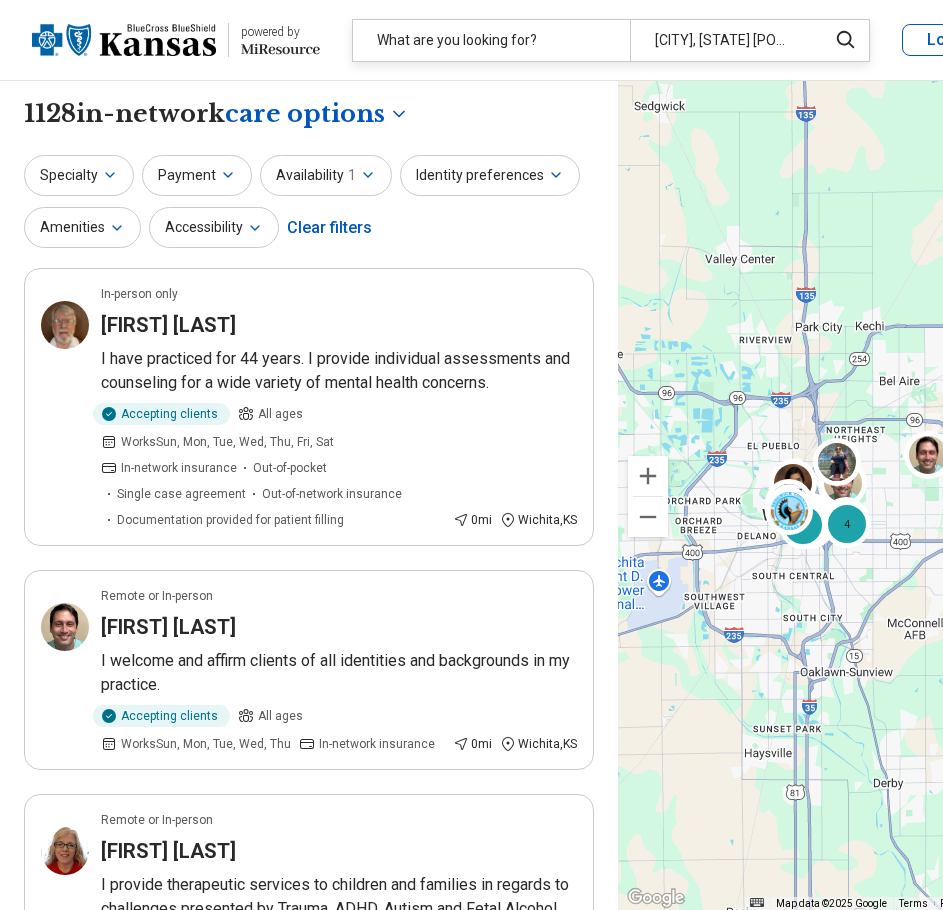 click on "Identity preferences" at bounding box center (490, 175) 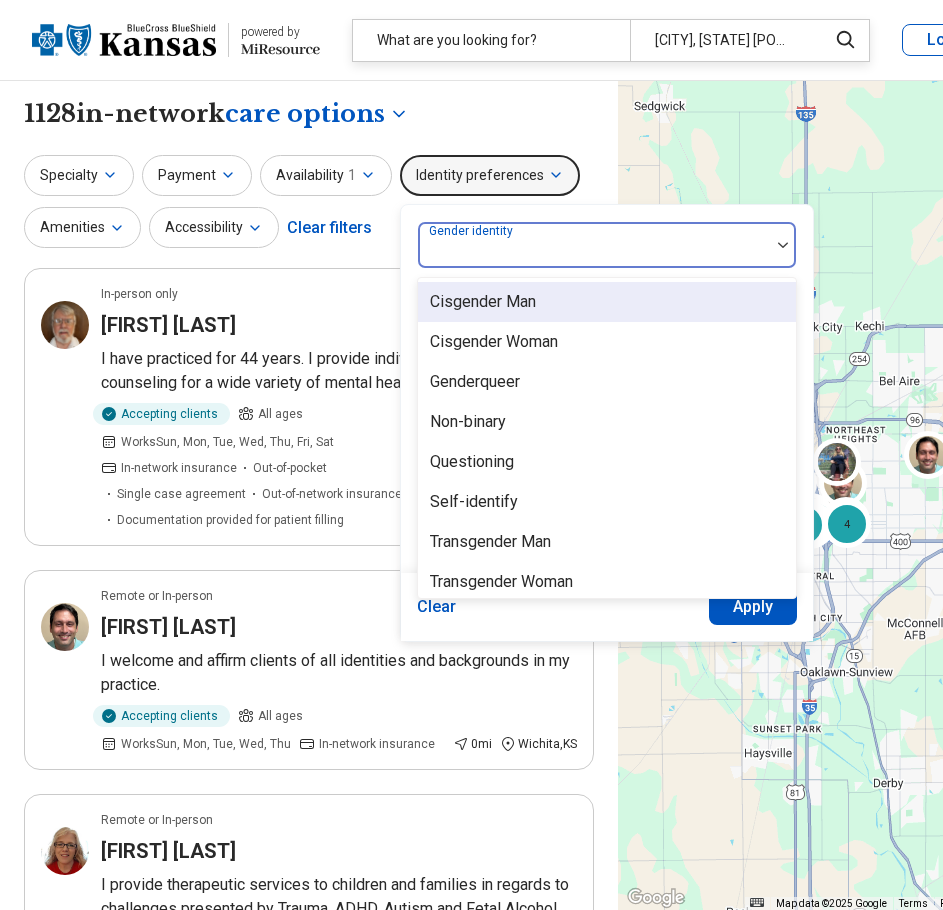 click at bounding box center [594, 253] 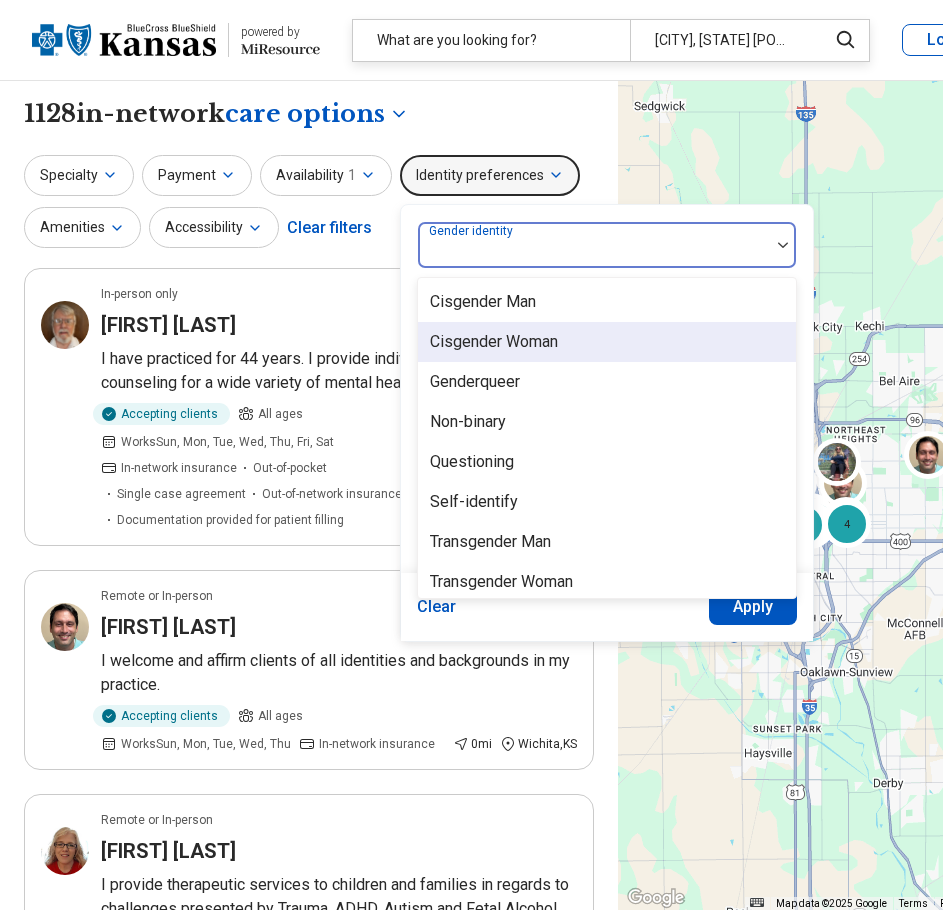 click on "Cisgender Woman" at bounding box center (494, 342) 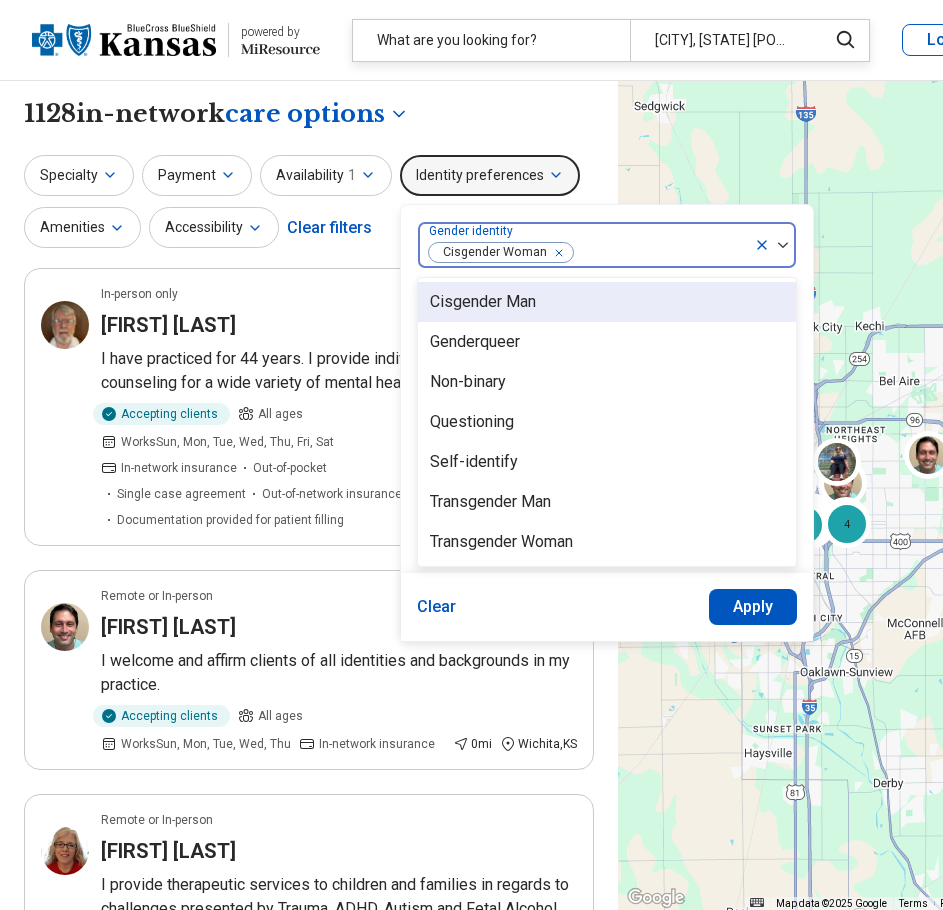 click on "option Cisgender Woman, selected. 7 results available. Use Up and Down to choose options, press Enter to select the currently focused option, press Escape to exit the menu, press Tab to select the option and exit the menu. Gender identity Cisgender Woman Cisgender Man Genderqueer Non-binary Questioning Self-identify Transgender Man Transgender Woman Sexual identity Religion Language Ethnicity" at bounding box center (607, 389) 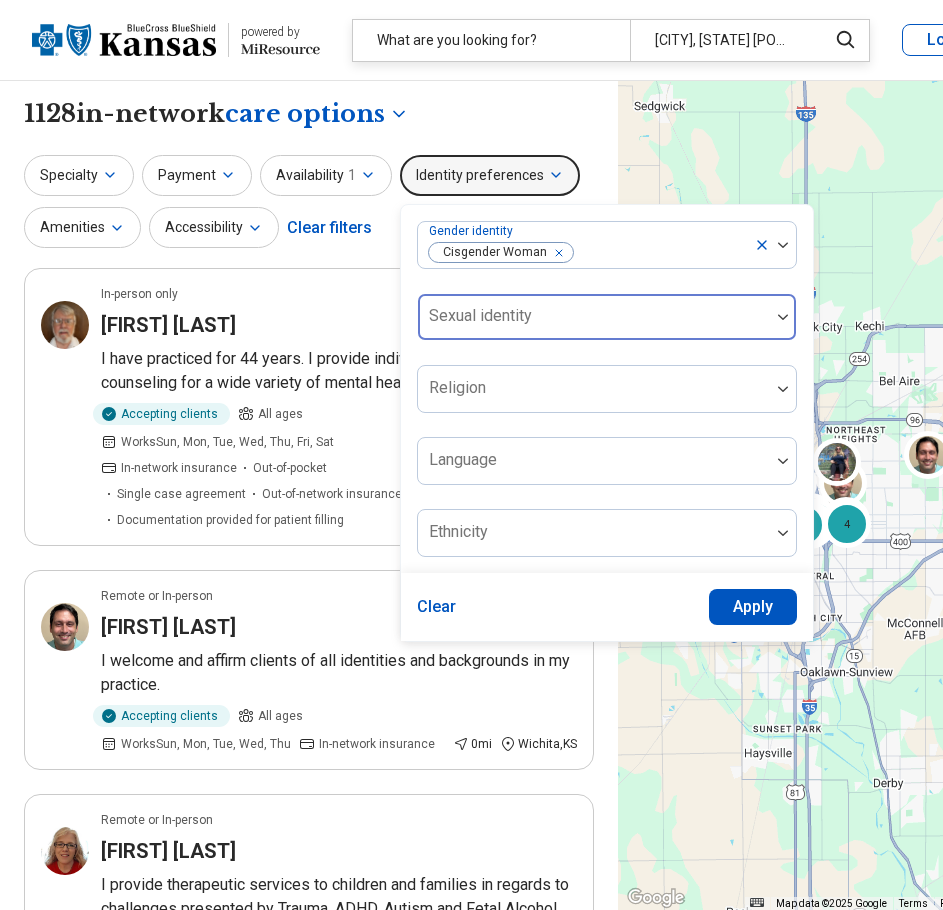 click at bounding box center [594, 317] 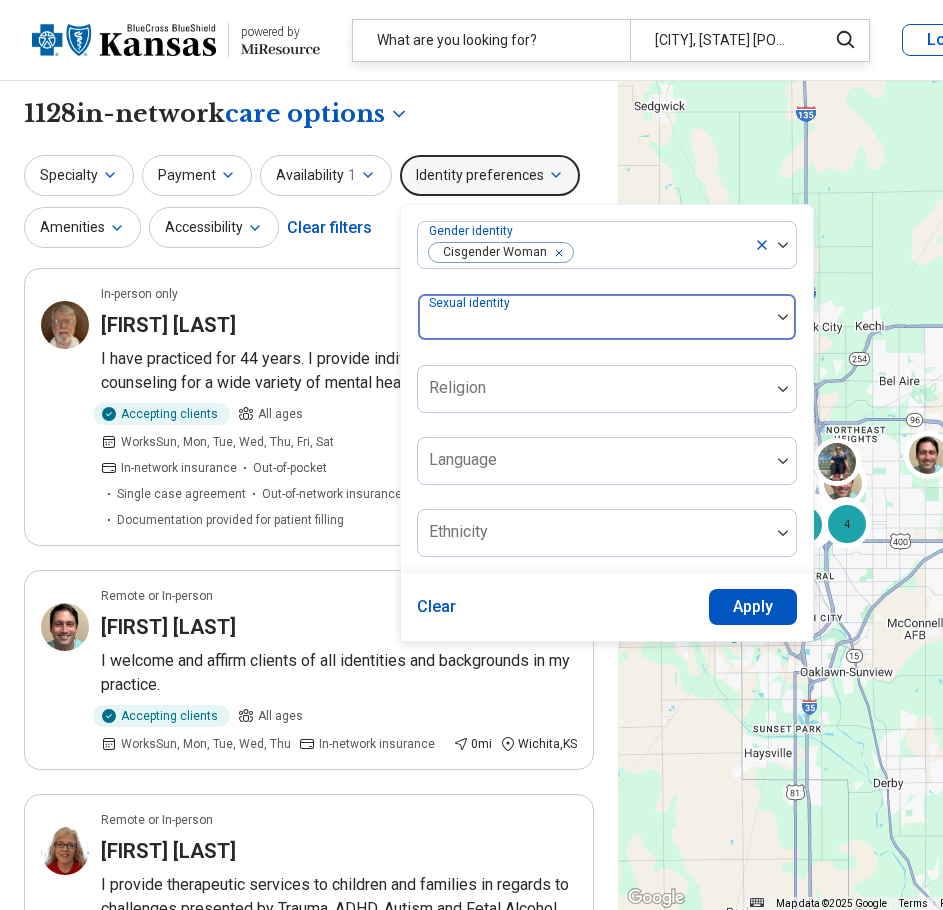click at bounding box center [594, 317] 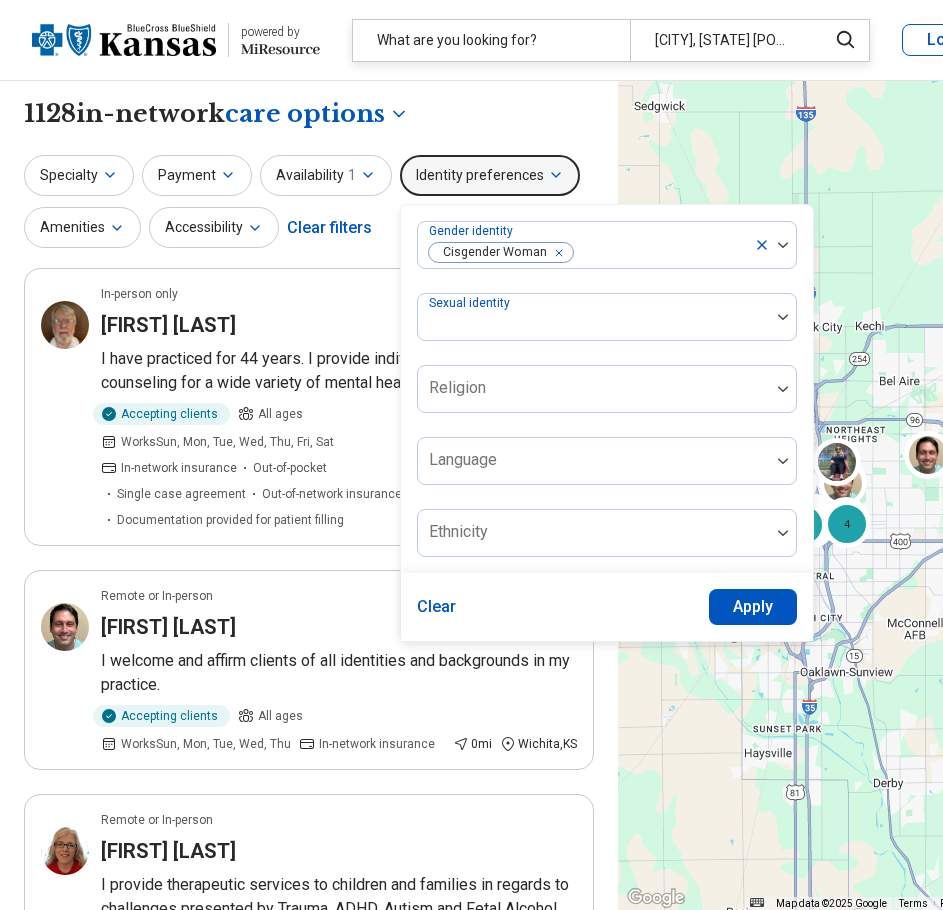click on "Gender identity Cisgender Woman Sexual identity Religion Language Ethnicity" at bounding box center [607, 389] 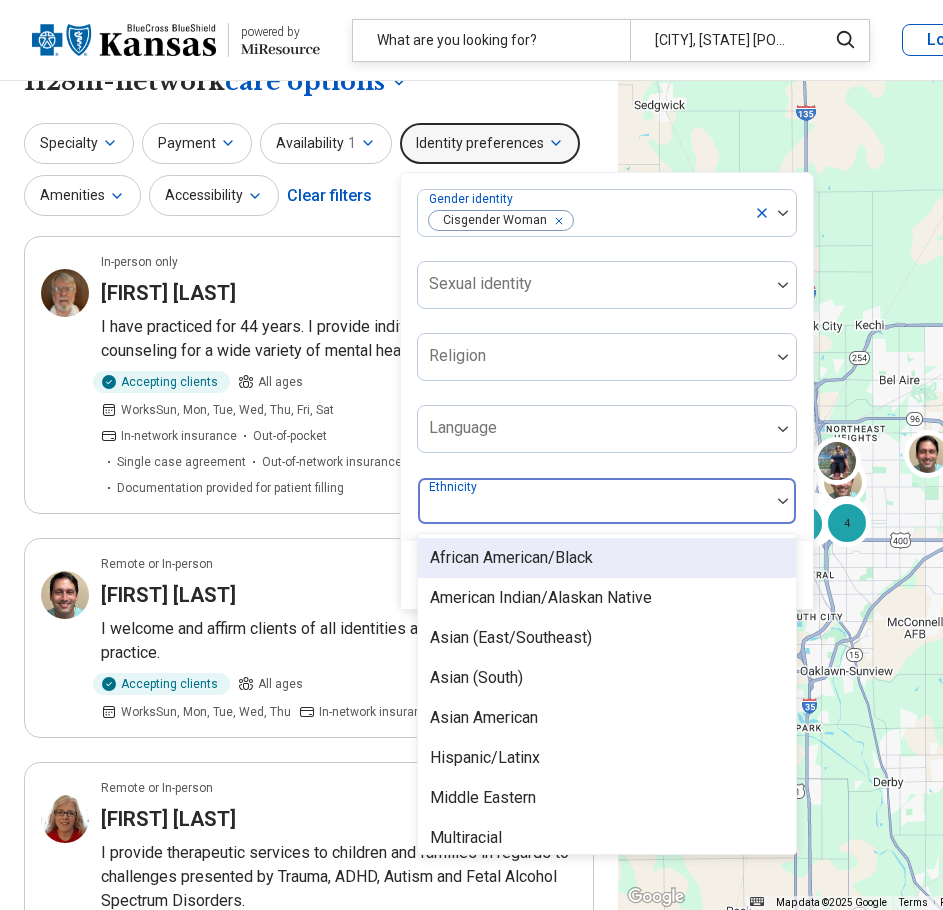 scroll, scrollTop: 34, scrollLeft: 0, axis: vertical 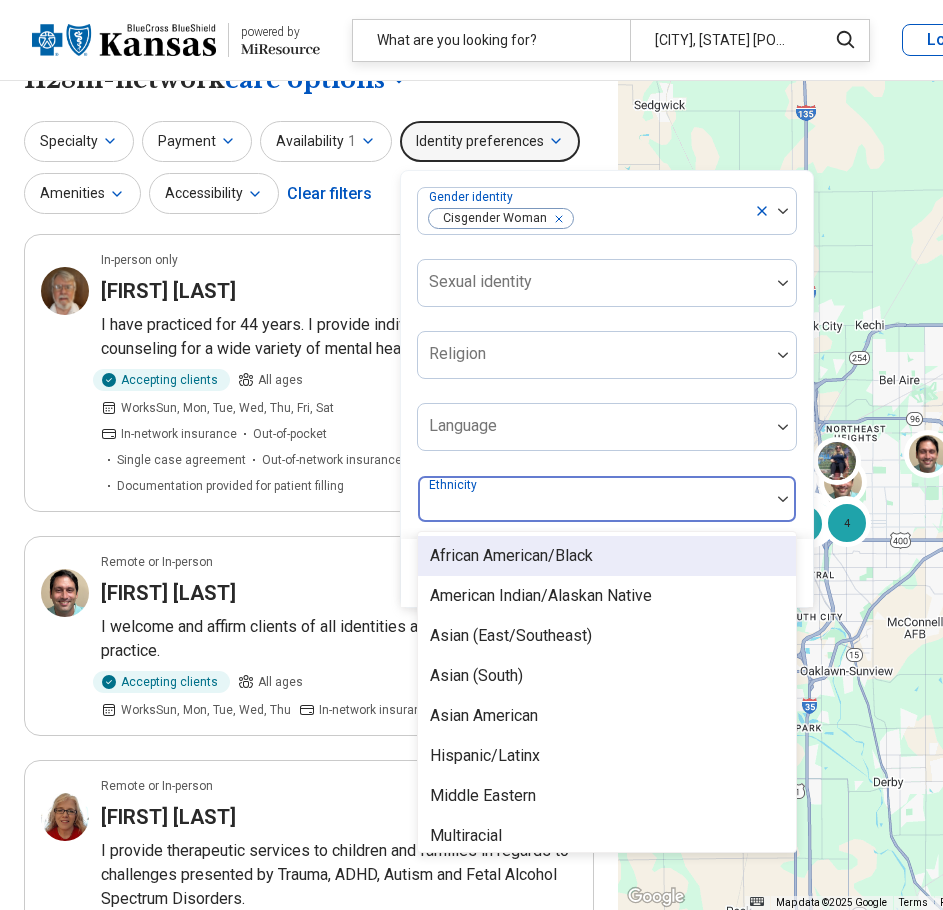 click on "African American/Black" at bounding box center [511, 556] 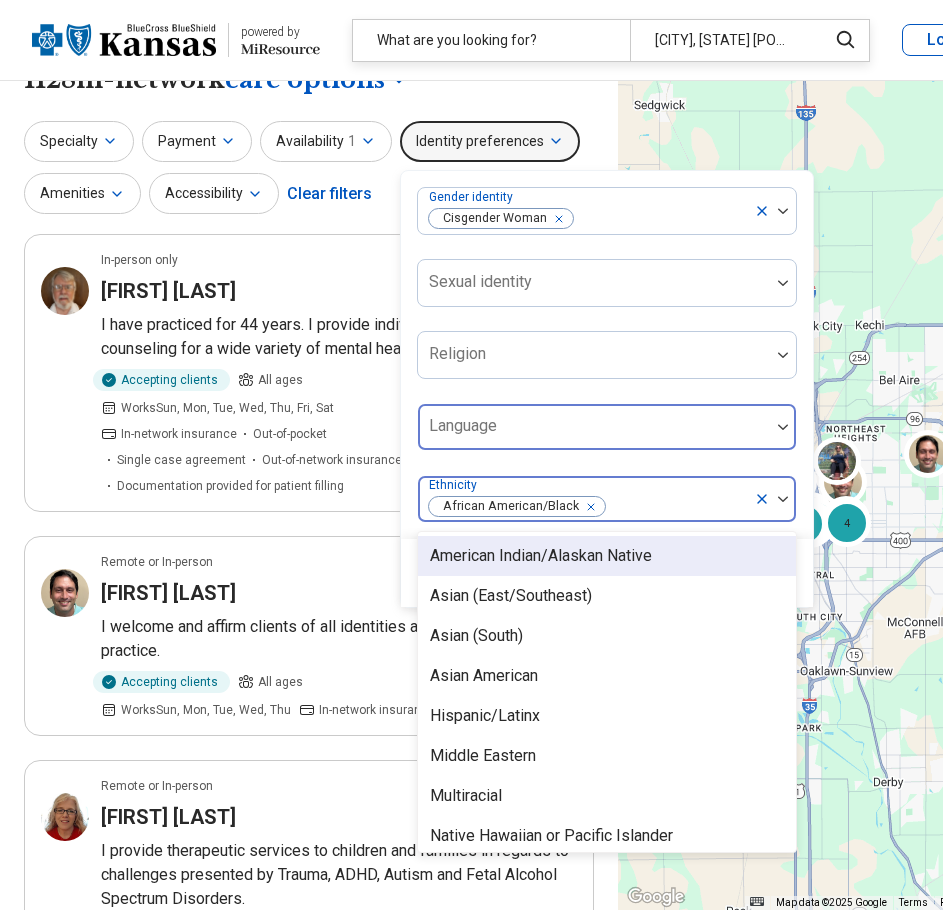 click on "Language" at bounding box center [607, 427] 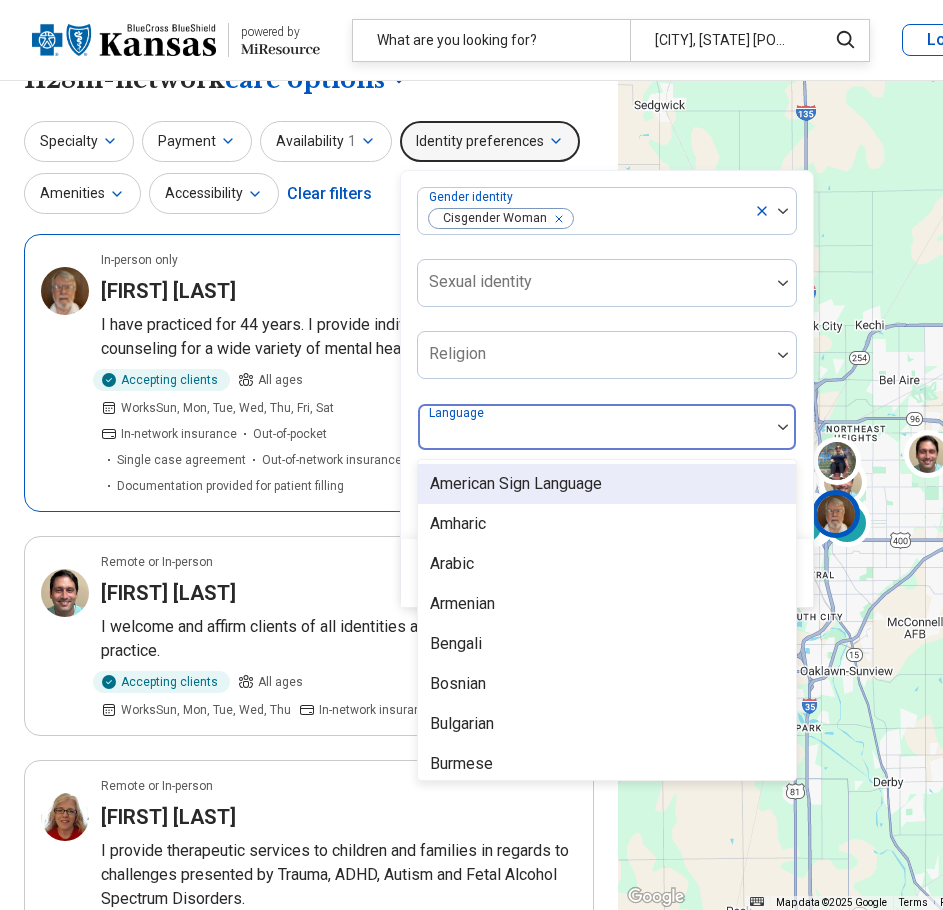 click on "I have practiced for 44 years.  I provide individual assessments and counseling for a wide variety of mental health concerns." at bounding box center [339, 337] 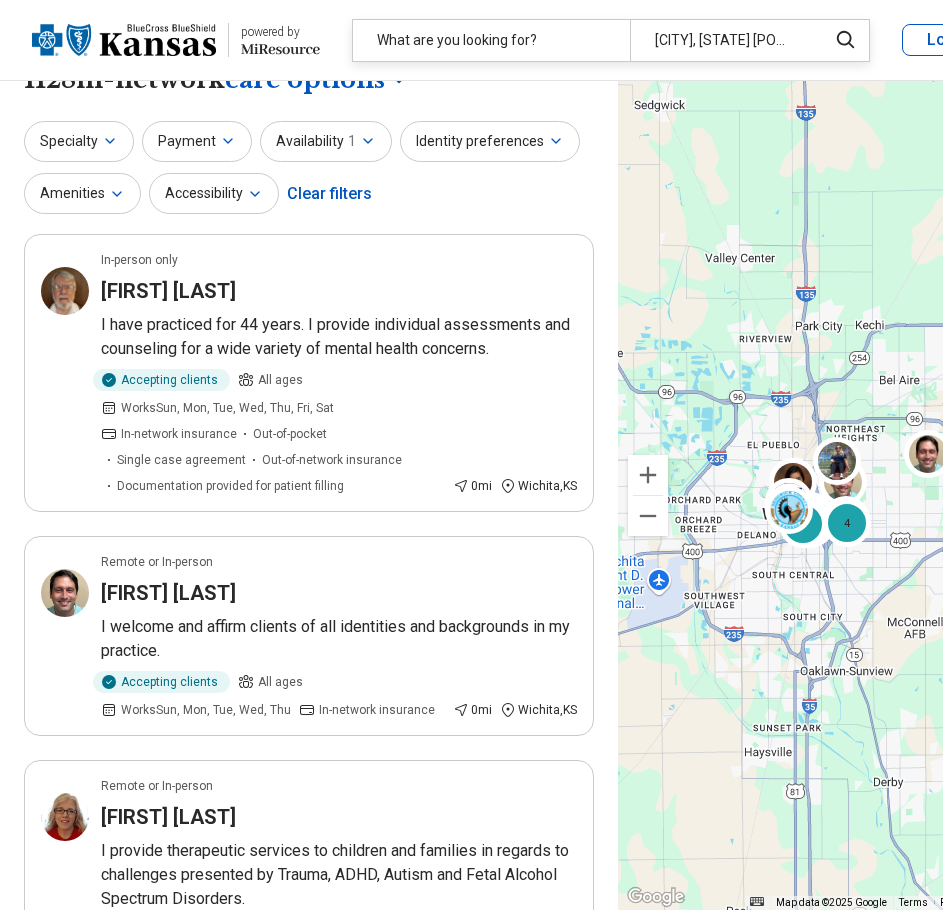 click on "Identity preferences" at bounding box center (490, 141) 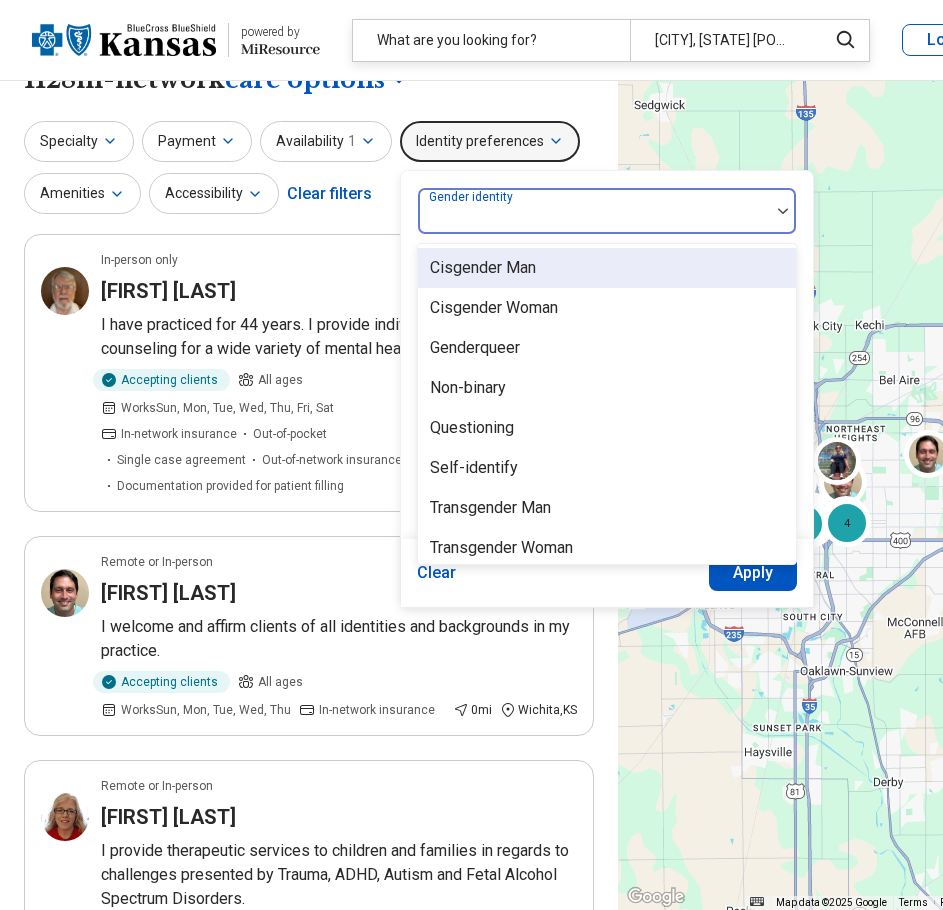 click at bounding box center (594, 219) 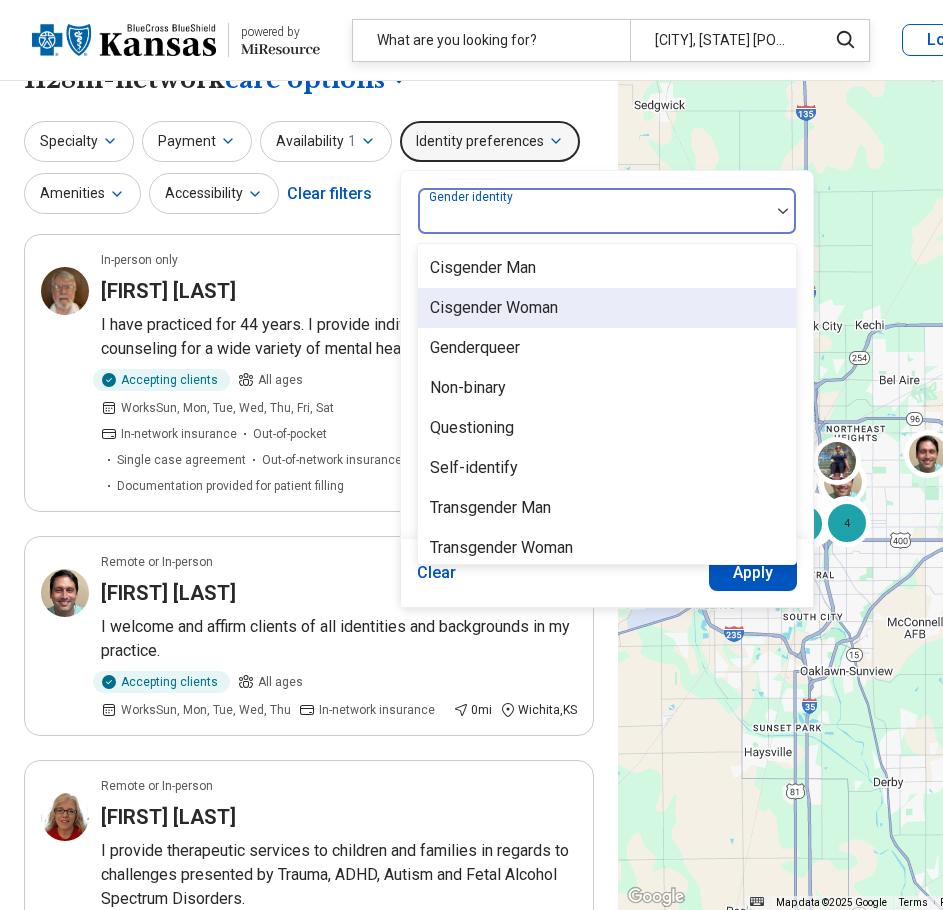 click on "Cisgender Woman" at bounding box center [494, 308] 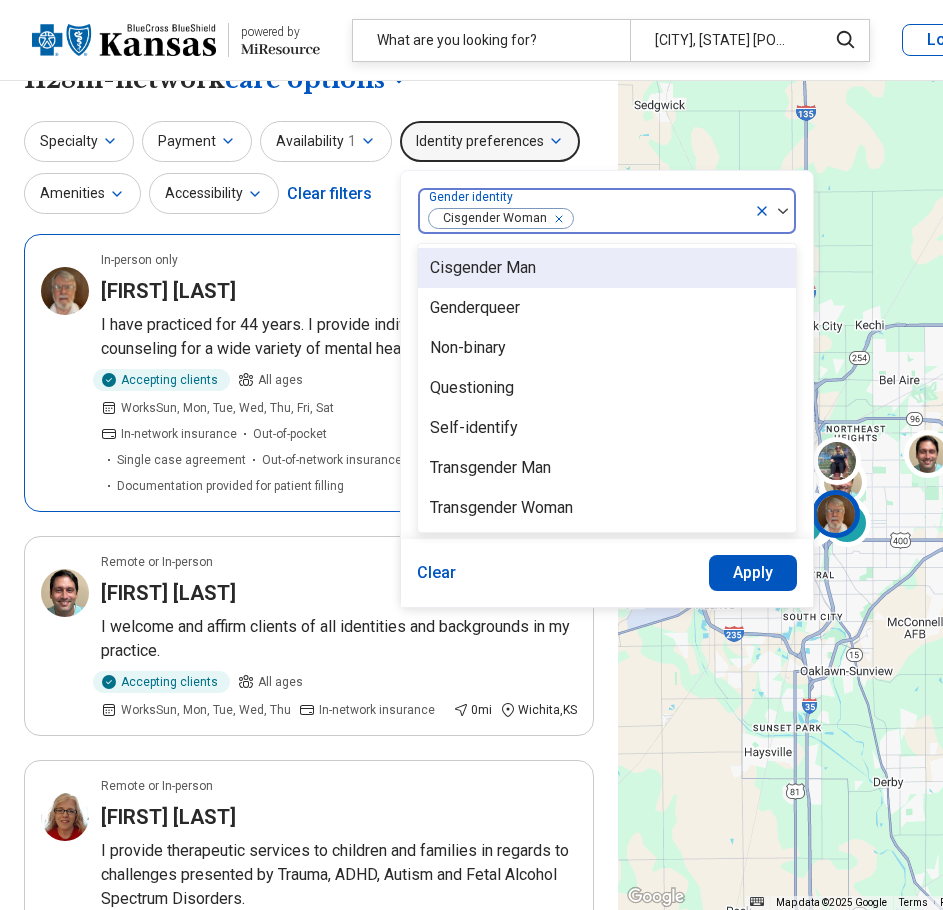 click on "In-person only Kerin Schell I have practiced for 44 years.  I provide individual assessments and counseling for a wide variety of mental health concerns. Accepting clients All ages Works  Sun, Mon, Tue, Wed, Thu, Fri, Sat In-network insurance Out-of-pocket Single case agreement Out-of-network insurance Documentation provided for patient filling 0  mi Wichita ,  KS" at bounding box center [309, 373] 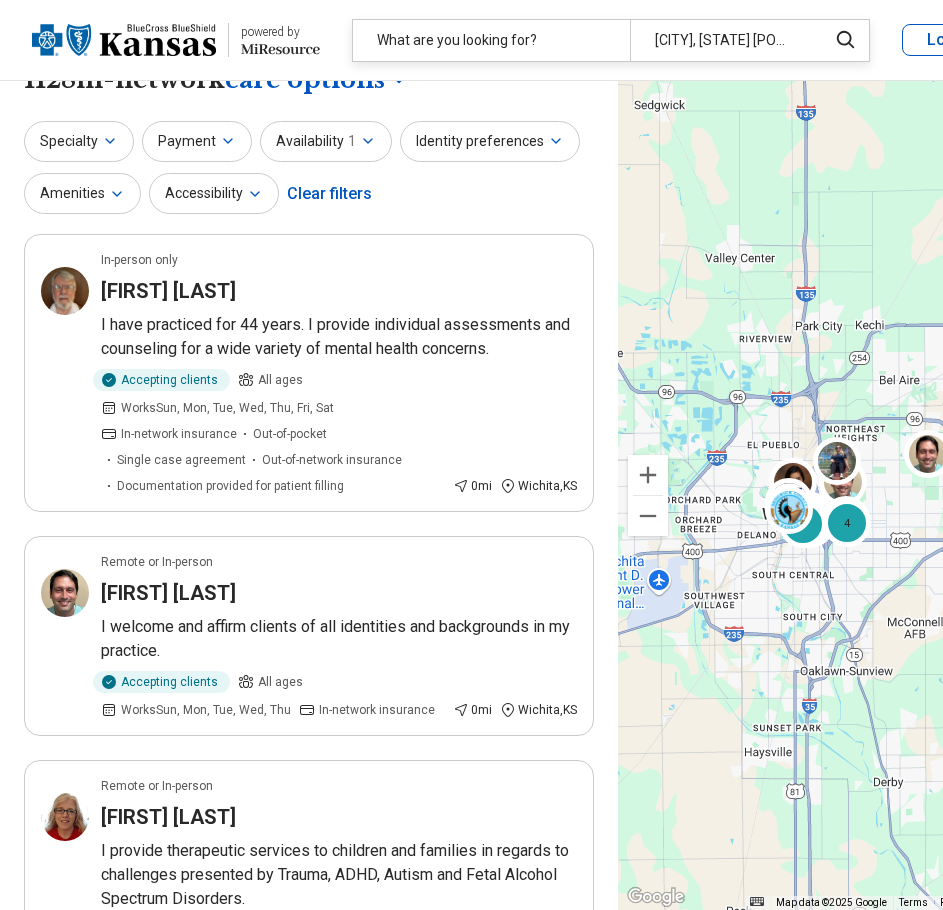 click on "Identity preferences" at bounding box center (490, 141) 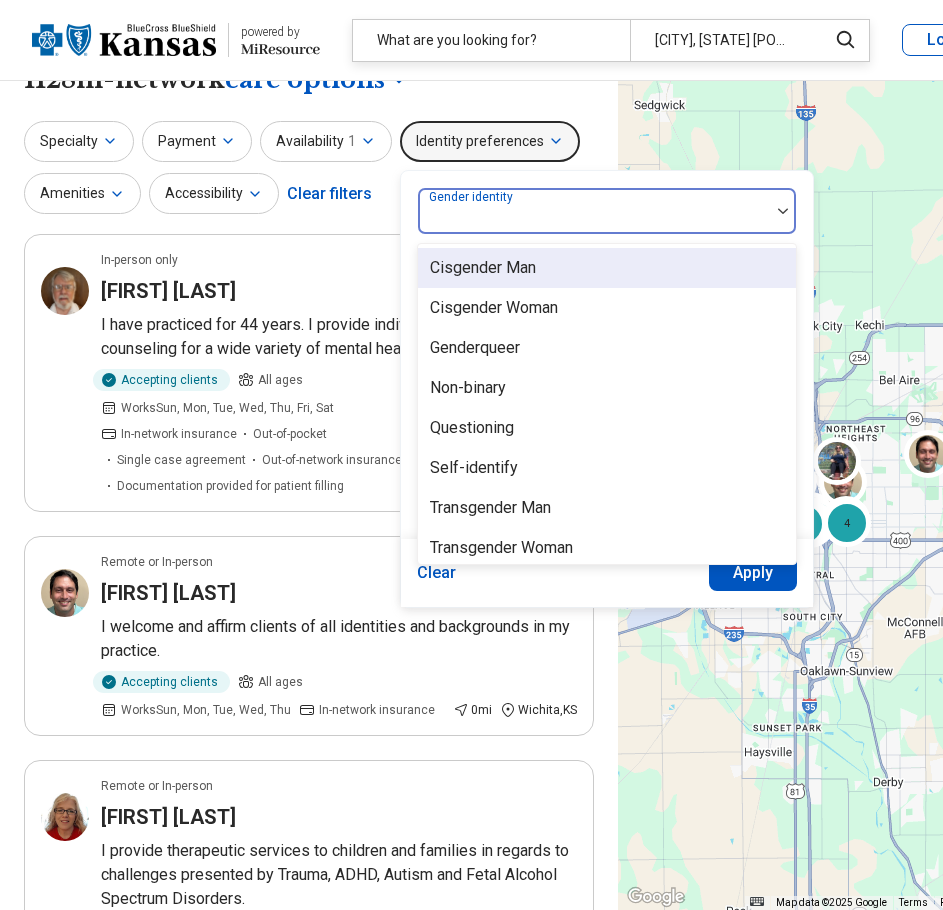 click on "Gender identity" at bounding box center (607, 211) 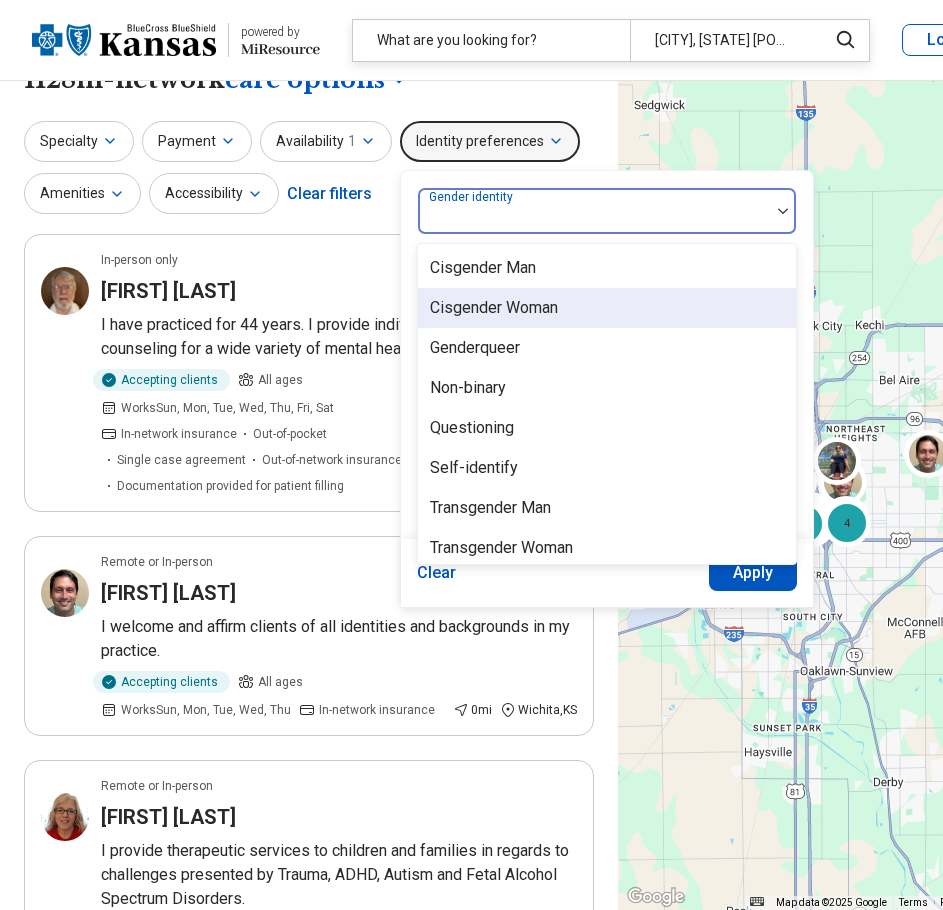click on "Cisgender Woman" at bounding box center [494, 308] 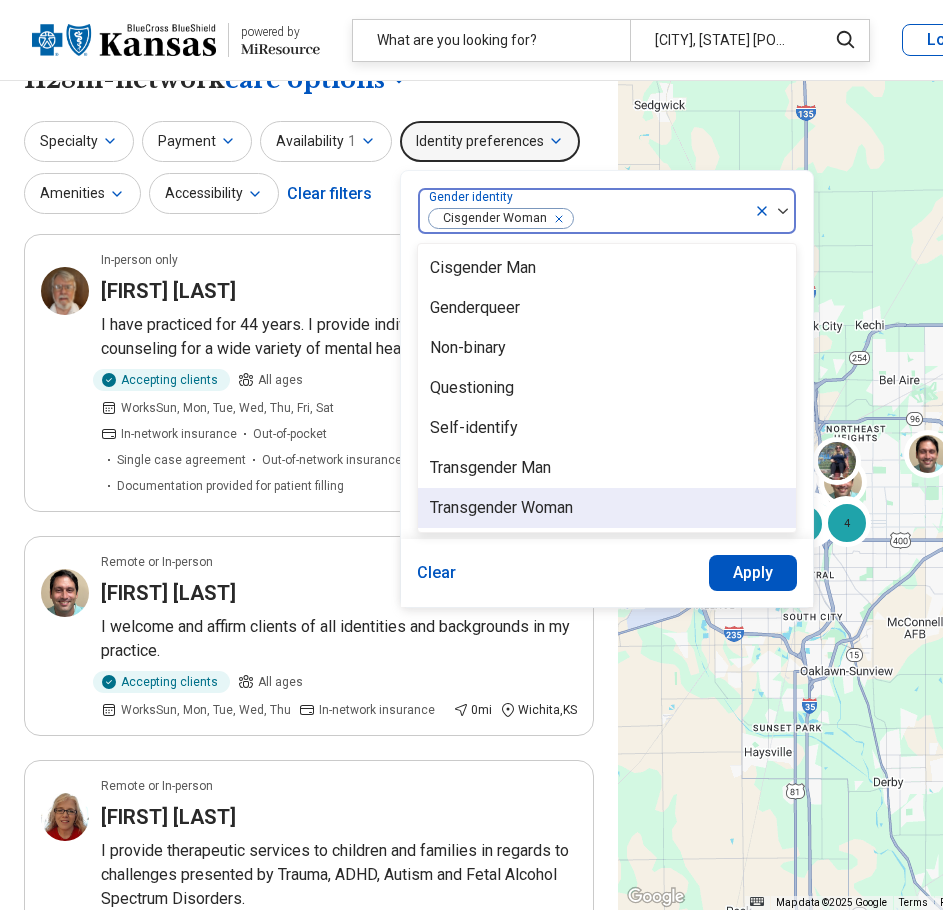 click on "Apply" at bounding box center [753, 573] 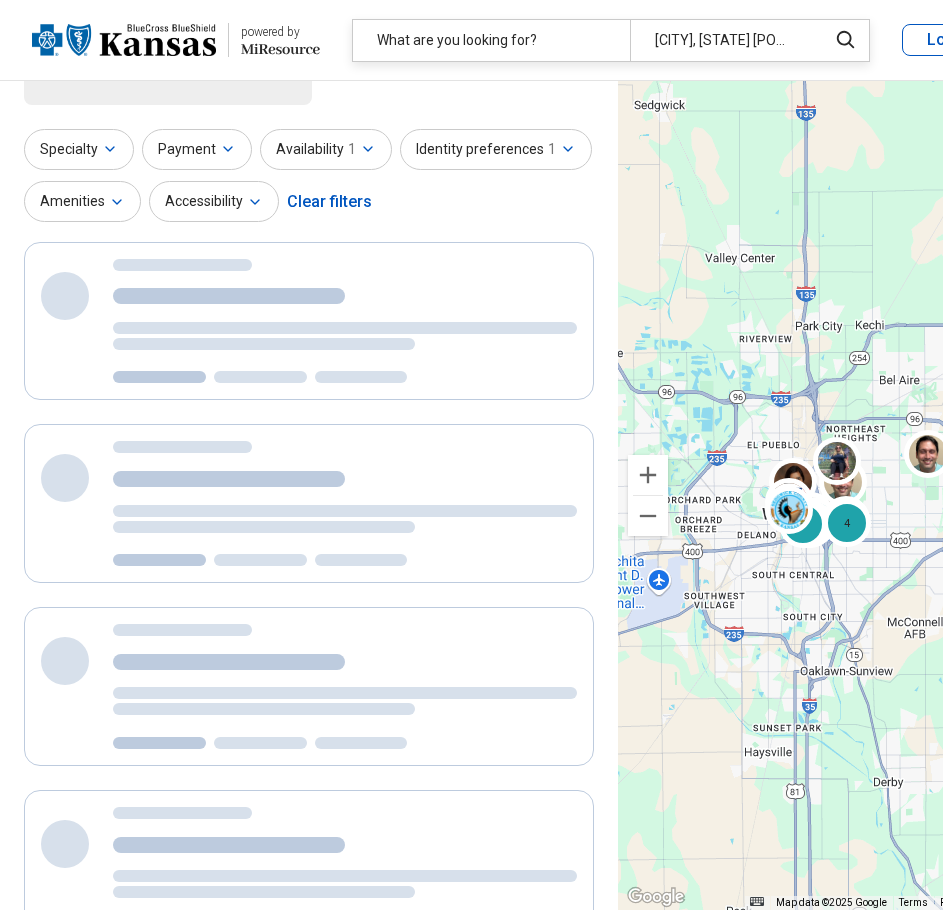 scroll, scrollTop: 0, scrollLeft: 0, axis: both 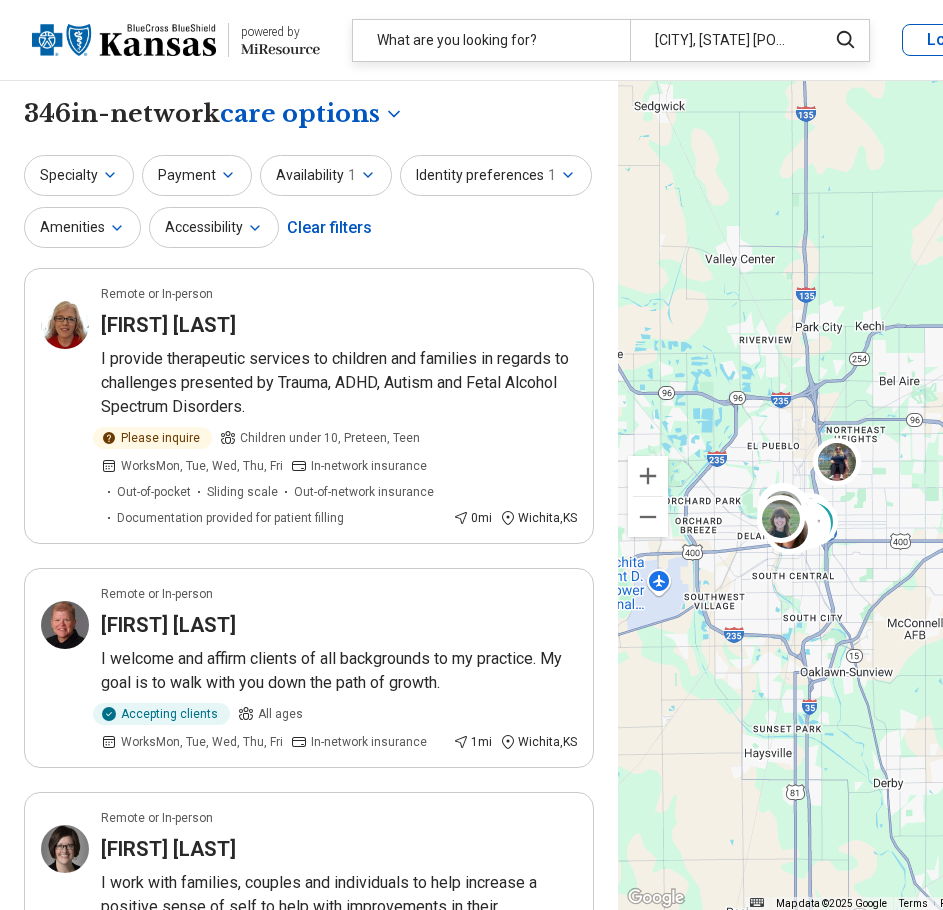 click on "Identity preferences 1" at bounding box center [496, 175] 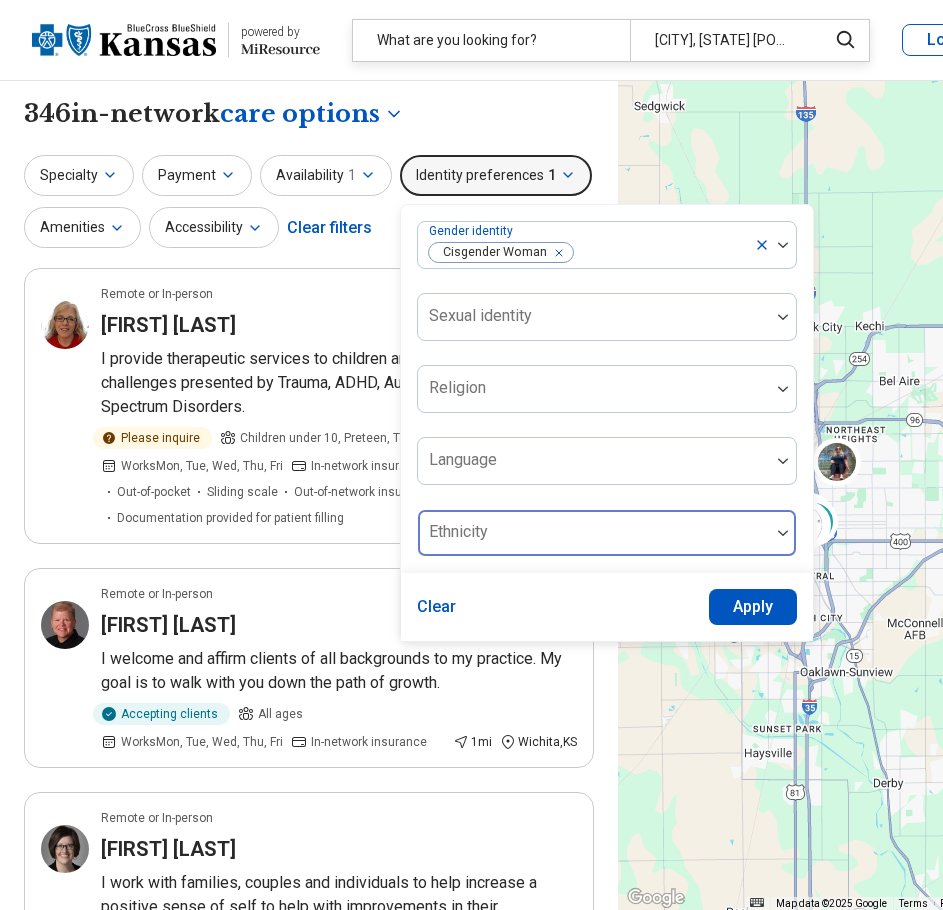 click on "Gender identity Cisgender Woman Sexual identity Religion Language Ethnicity" at bounding box center (607, 389) 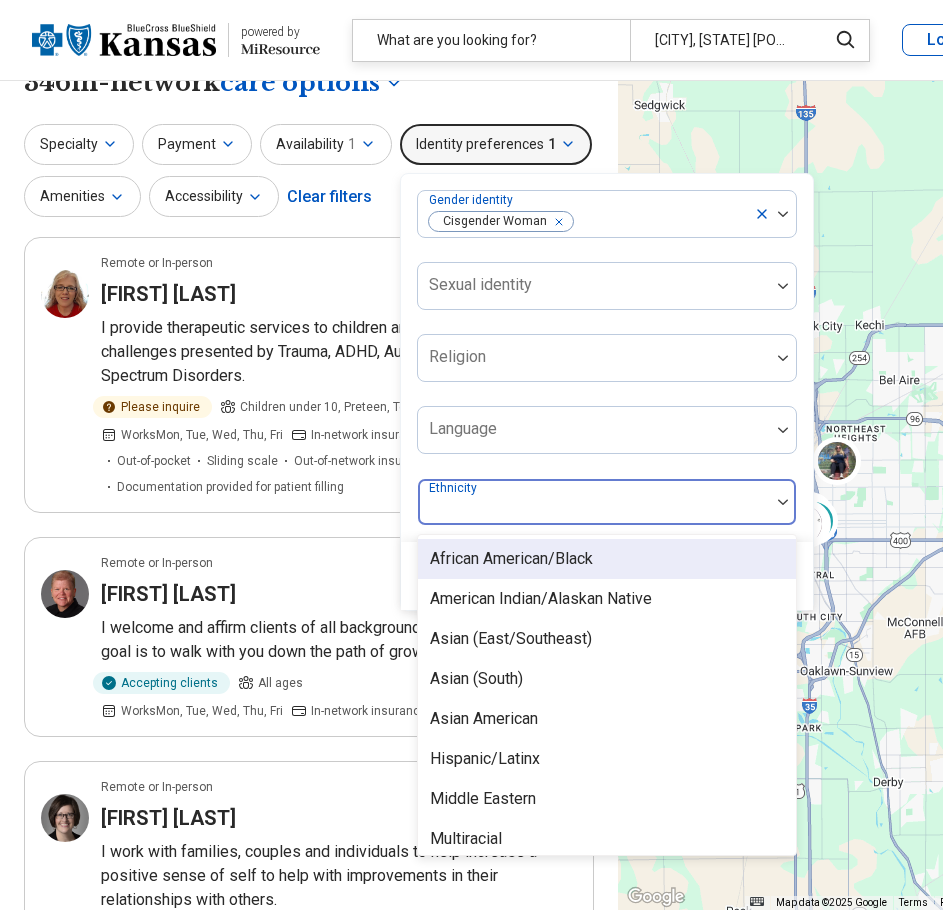 scroll, scrollTop: 34, scrollLeft: 0, axis: vertical 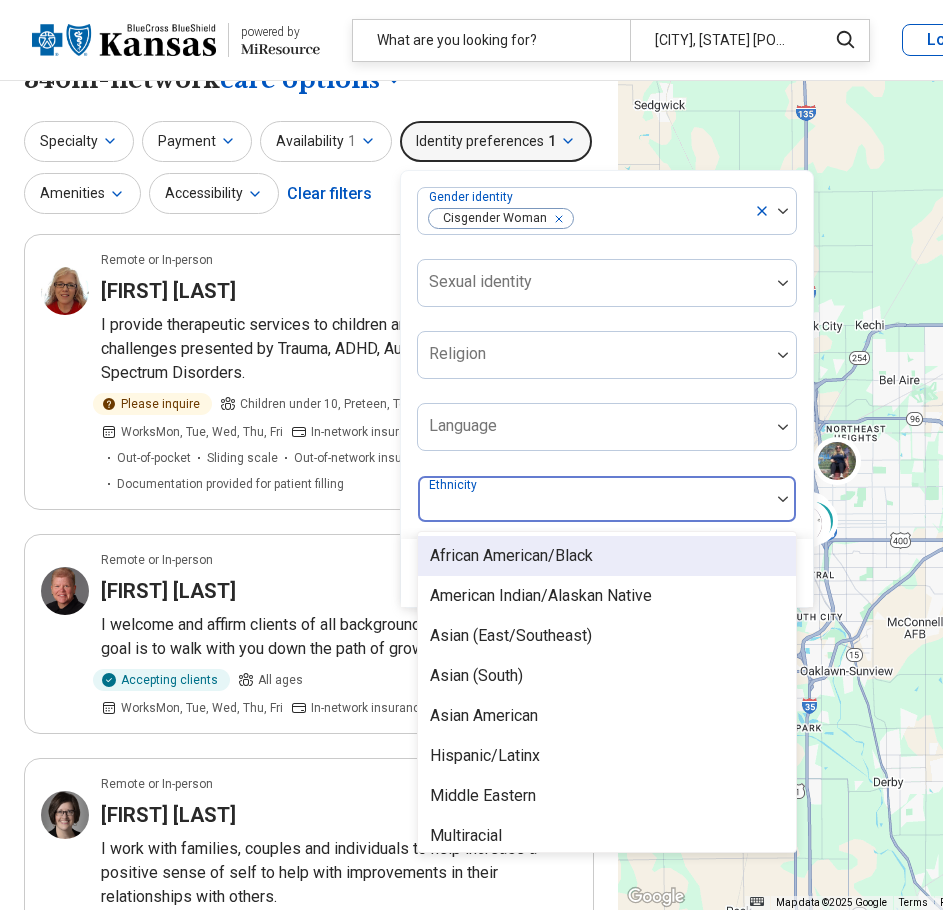 click on "African American/Black" at bounding box center (511, 556) 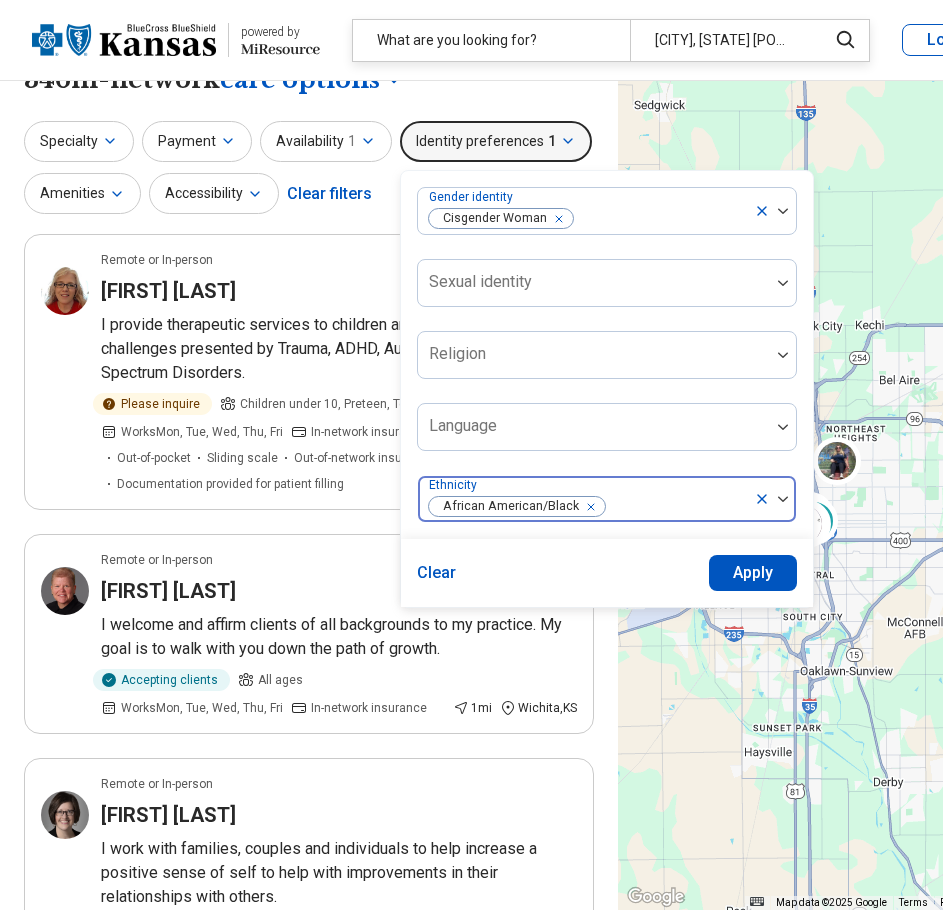 click at bounding box center (783, 499) 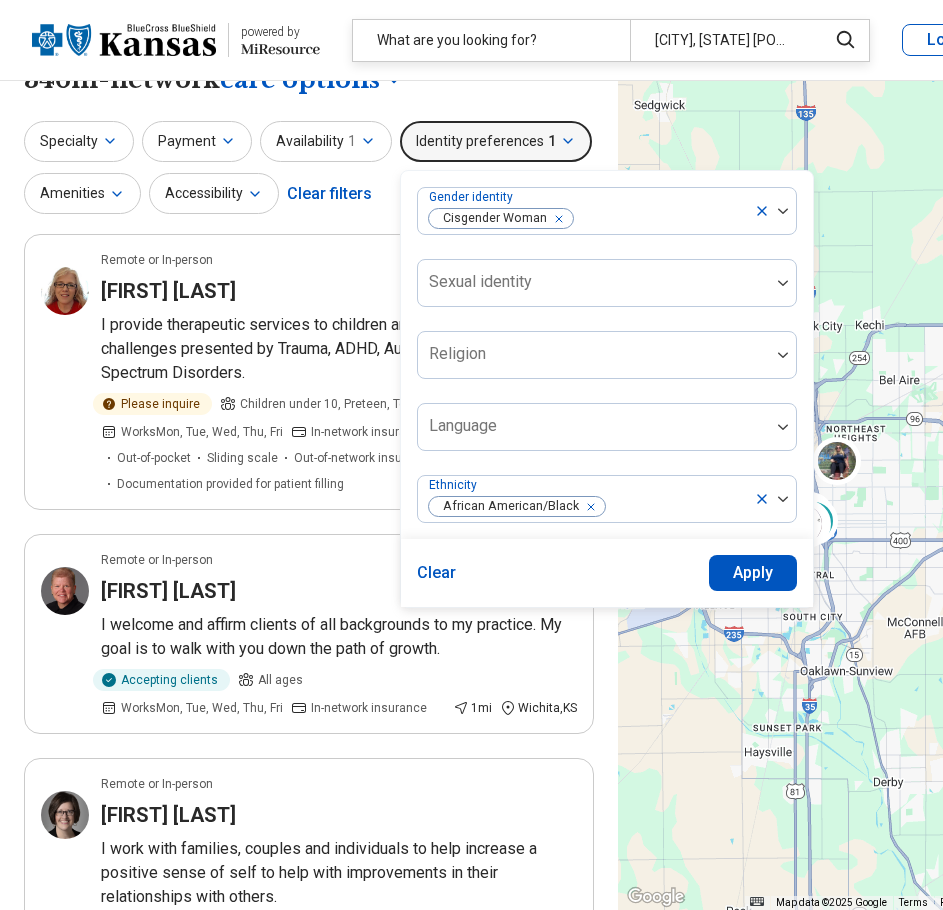 click on "Apply" at bounding box center (753, 573) 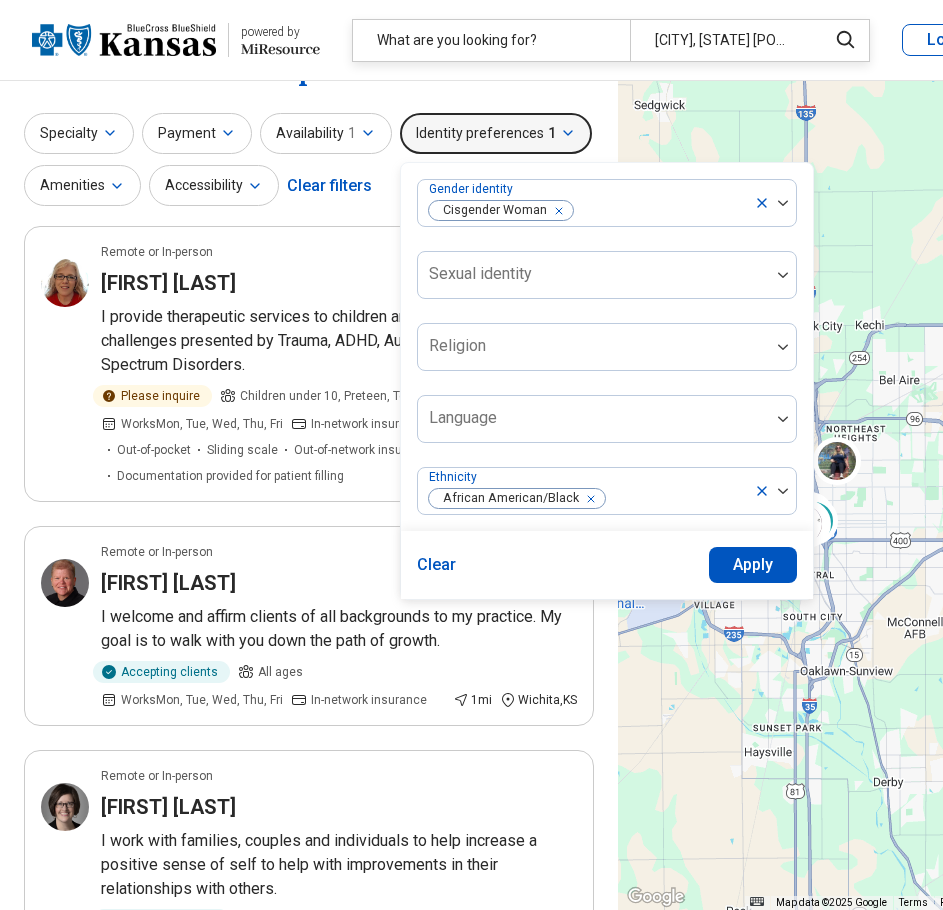scroll, scrollTop: 0, scrollLeft: 0, axis: both 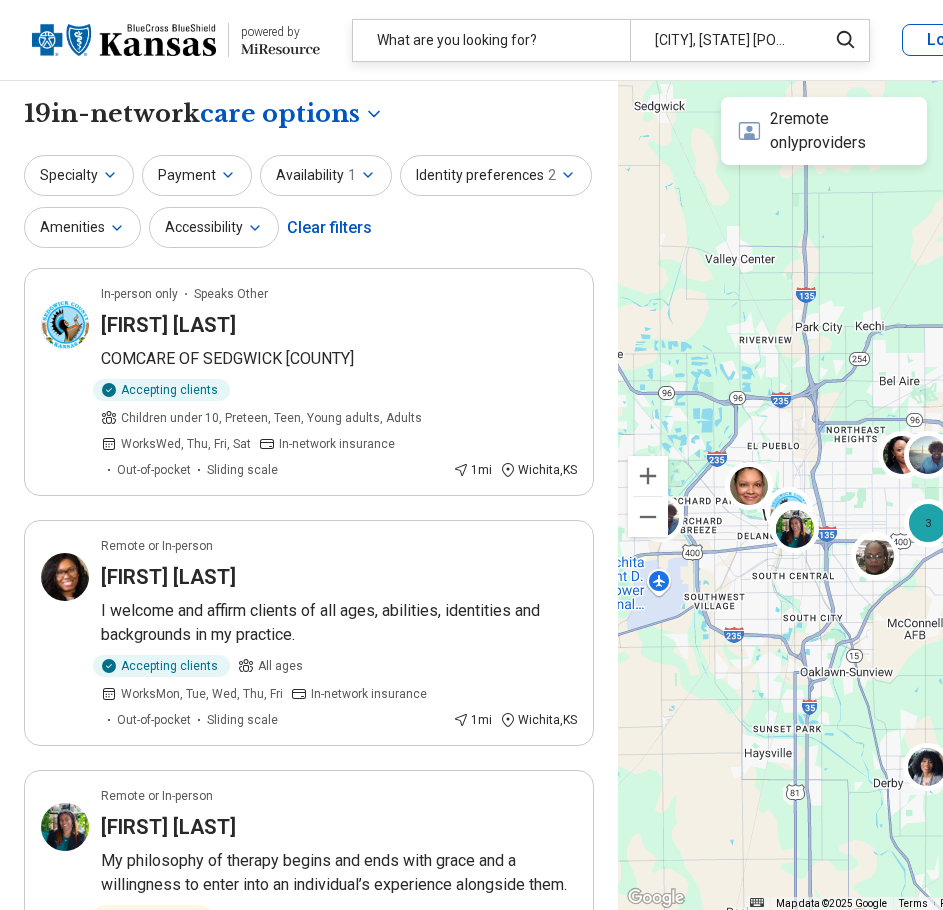click on "Identity preferences 2" at bounding box center [496, 175] 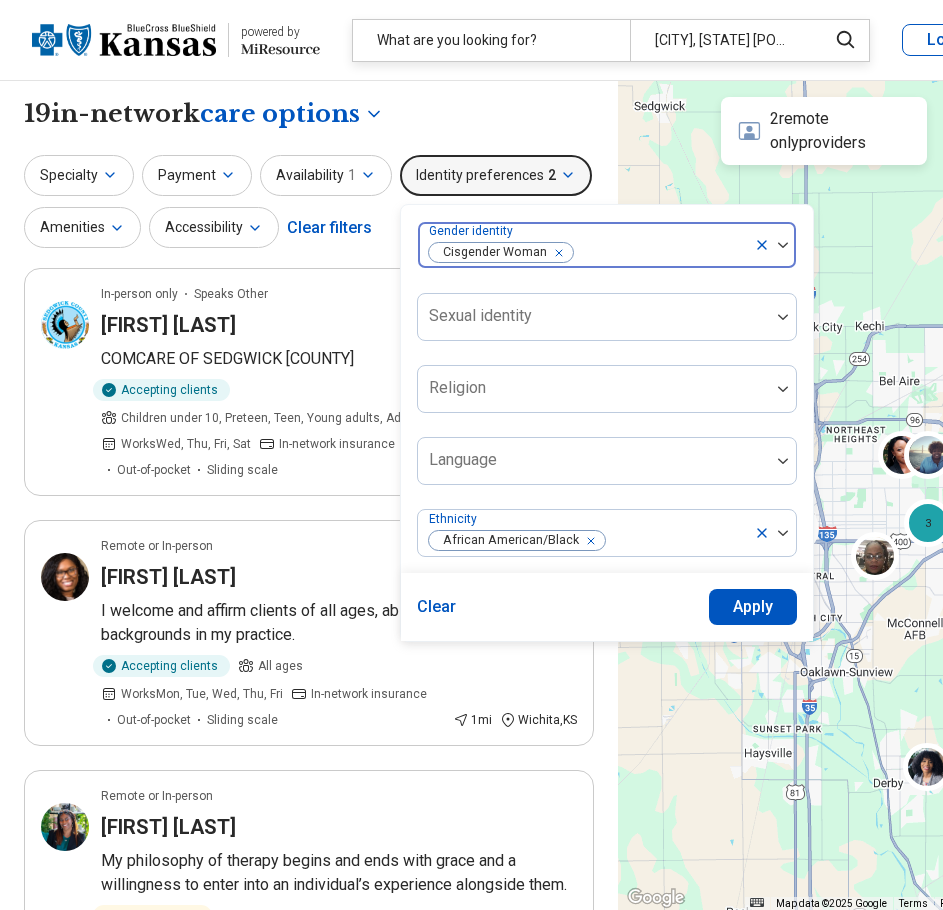 click 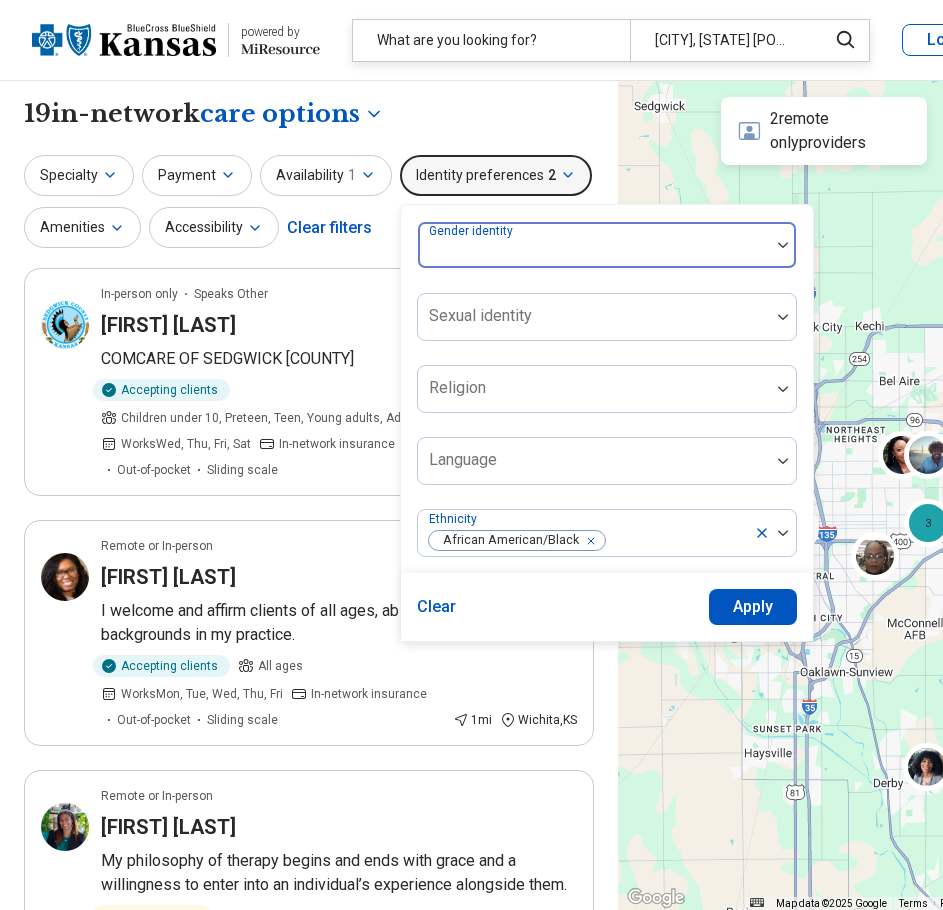 click on "Apply" at bounding box center [753, 607] 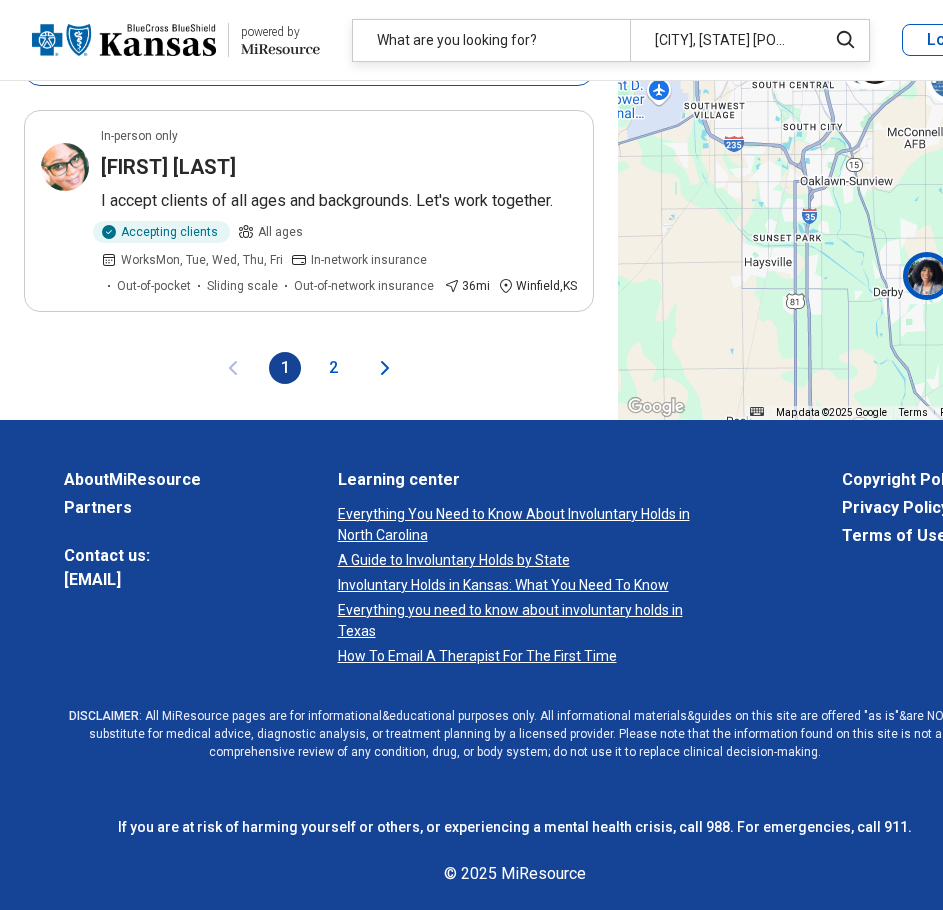 scroll, scrollTop: 5500, scrollLeft: 0, axis: vertical 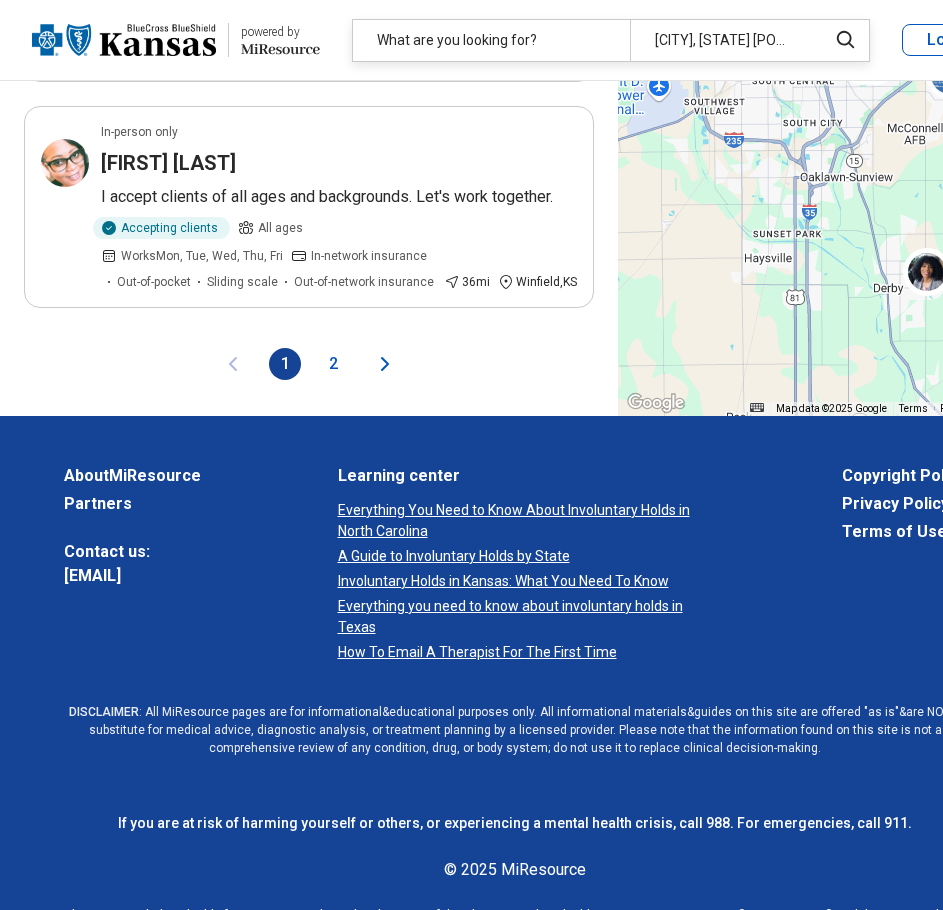 click on "2" at bounding box center (333, 364) 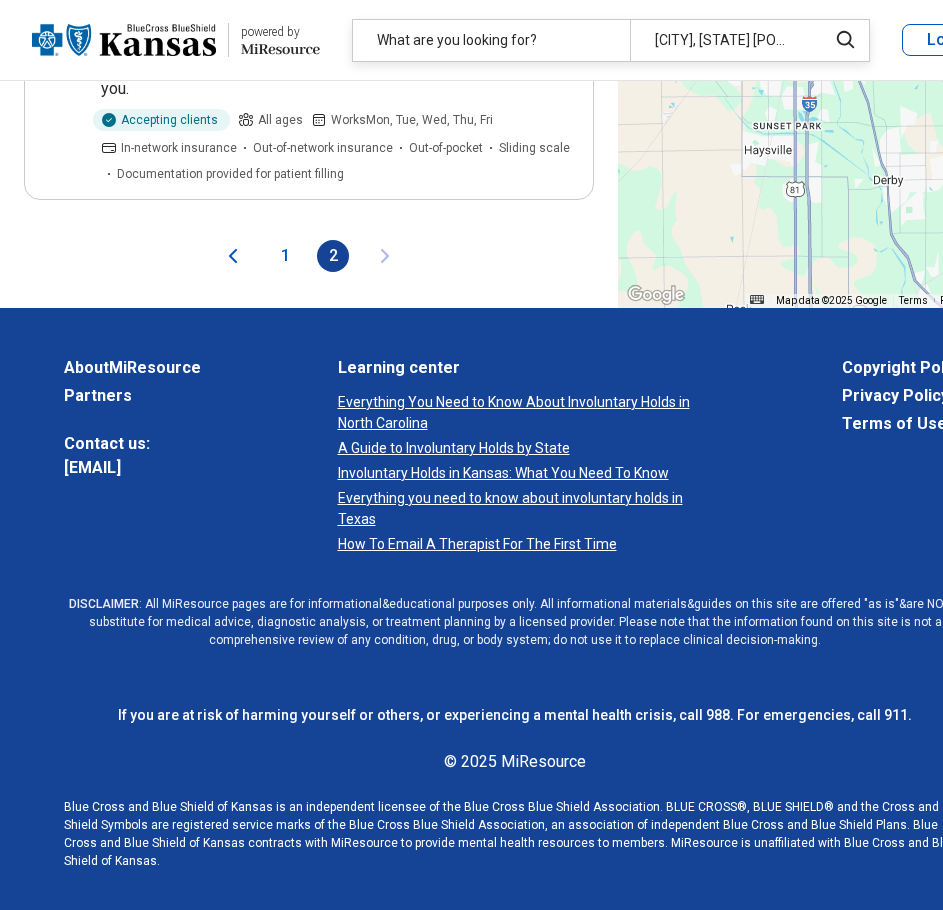 scroll, scrollTop: 5000, scrollLeft: 0, axis: vertical 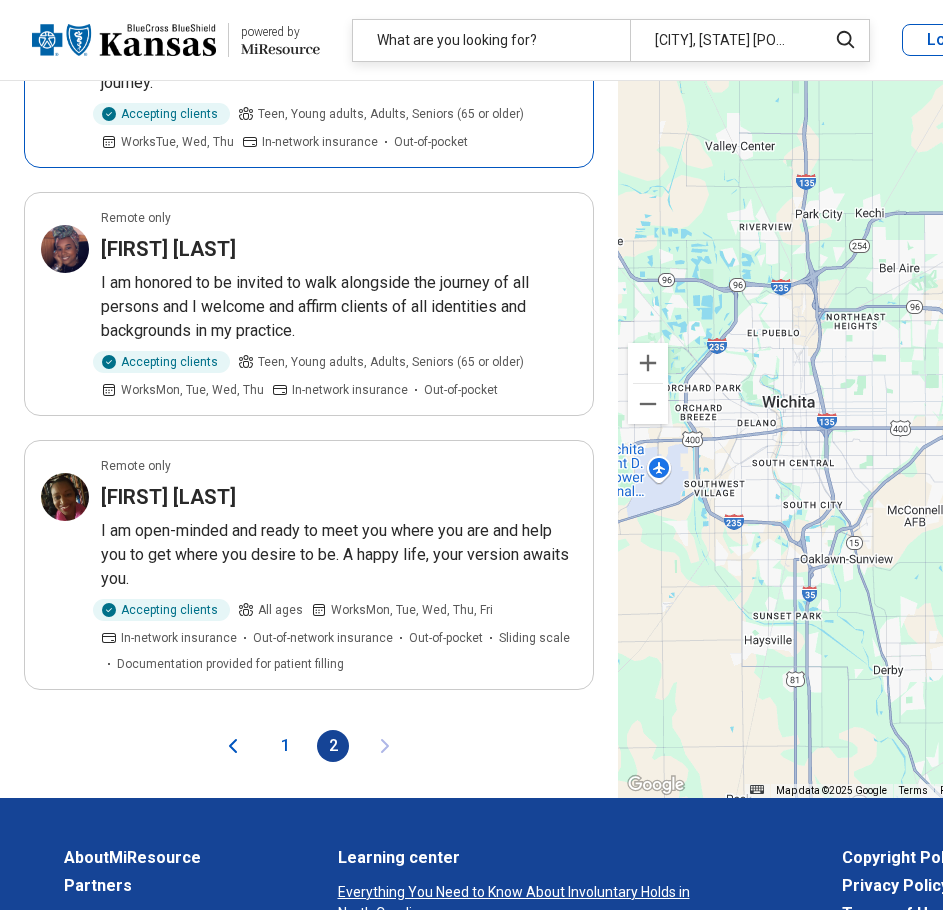 drag, startPoint x: 265, startPoint y: 557, endPoint x: 253, endPoint y: 526, distance: 33.24154 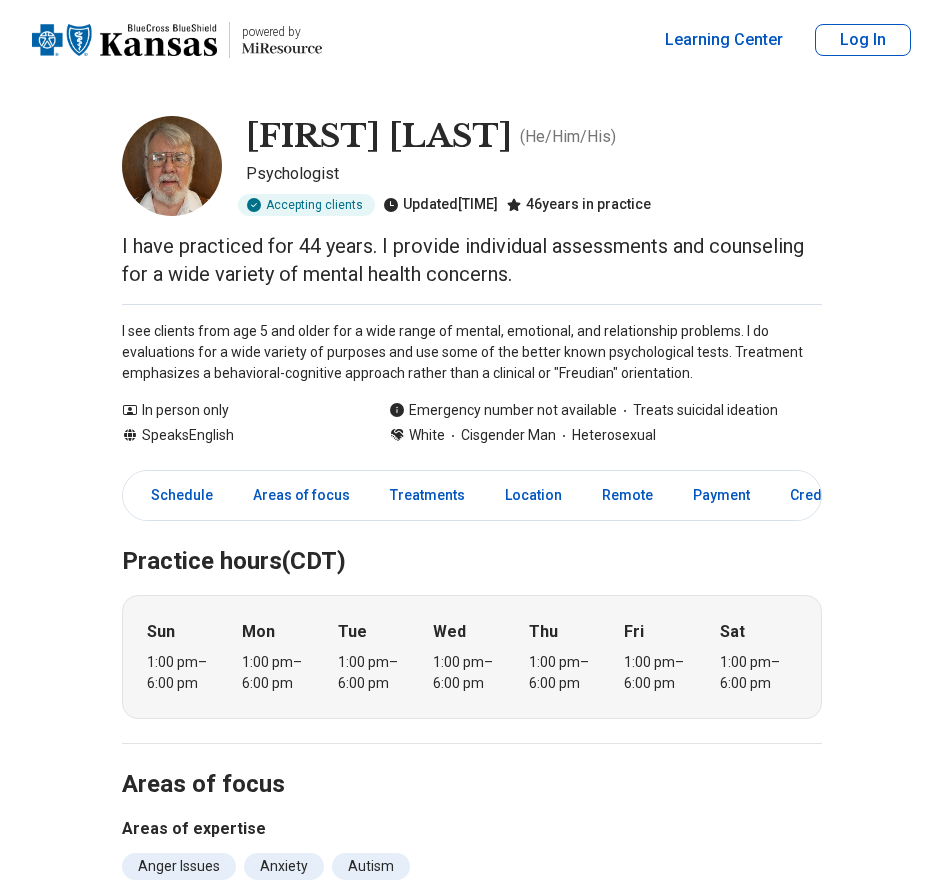 scroll, scrollTop: 0, scrollLeft: 0, axis: both 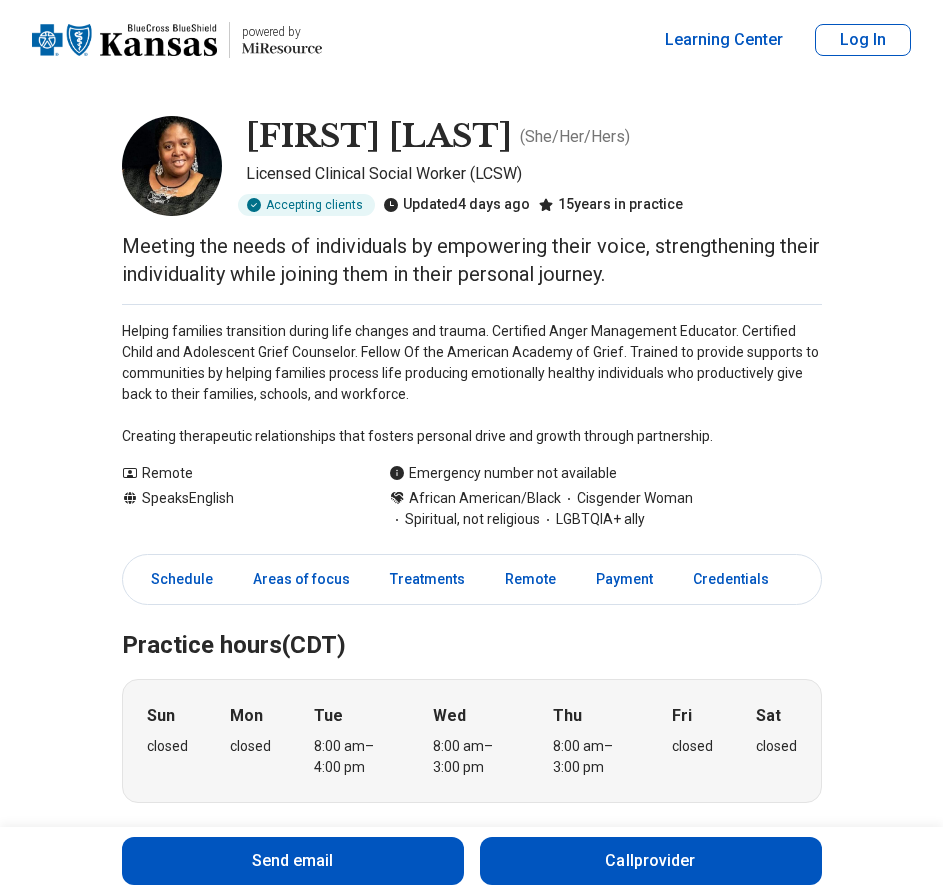 click at bounding box center (124, 39) 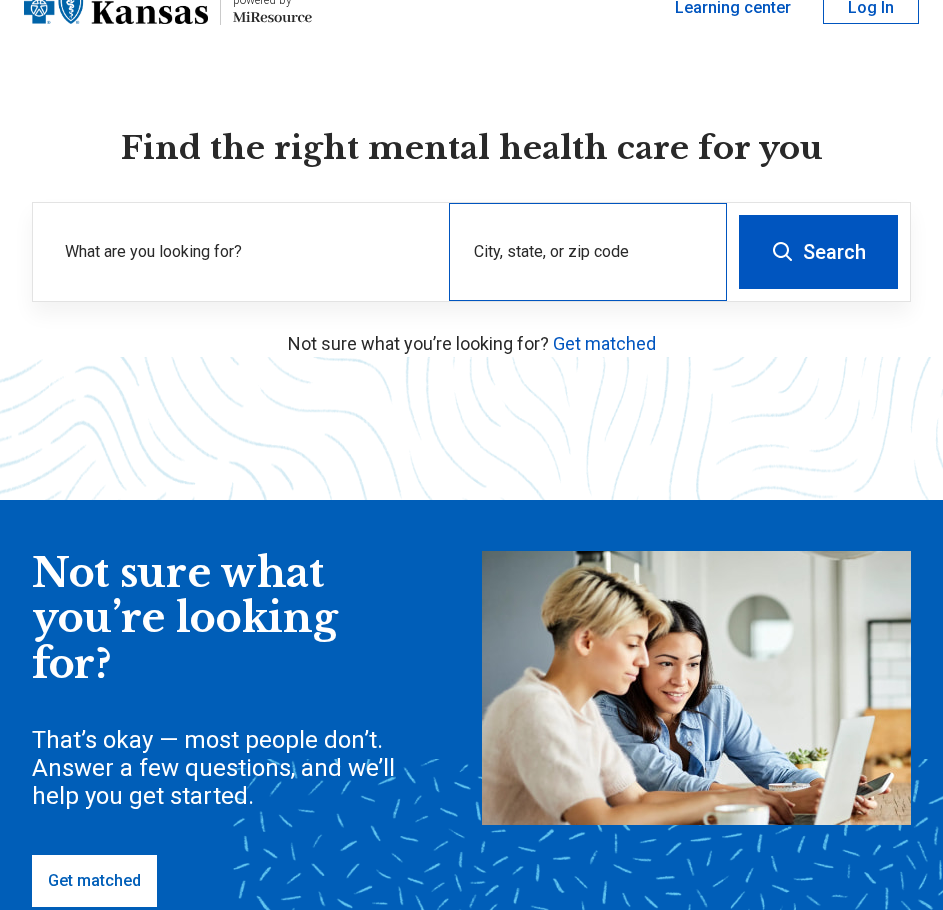 scroll, scrollTop: 100, scrollLeft: 0, axis: vertical 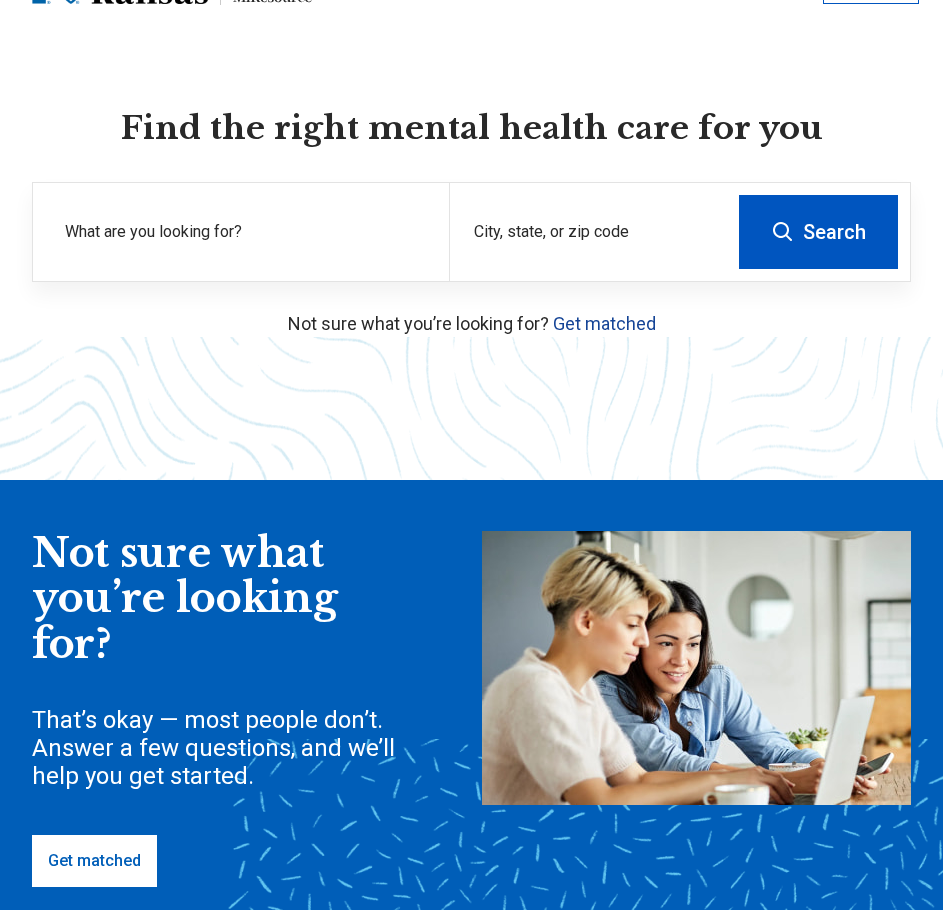 click on "Get matched" at bounding box center (604, 323) 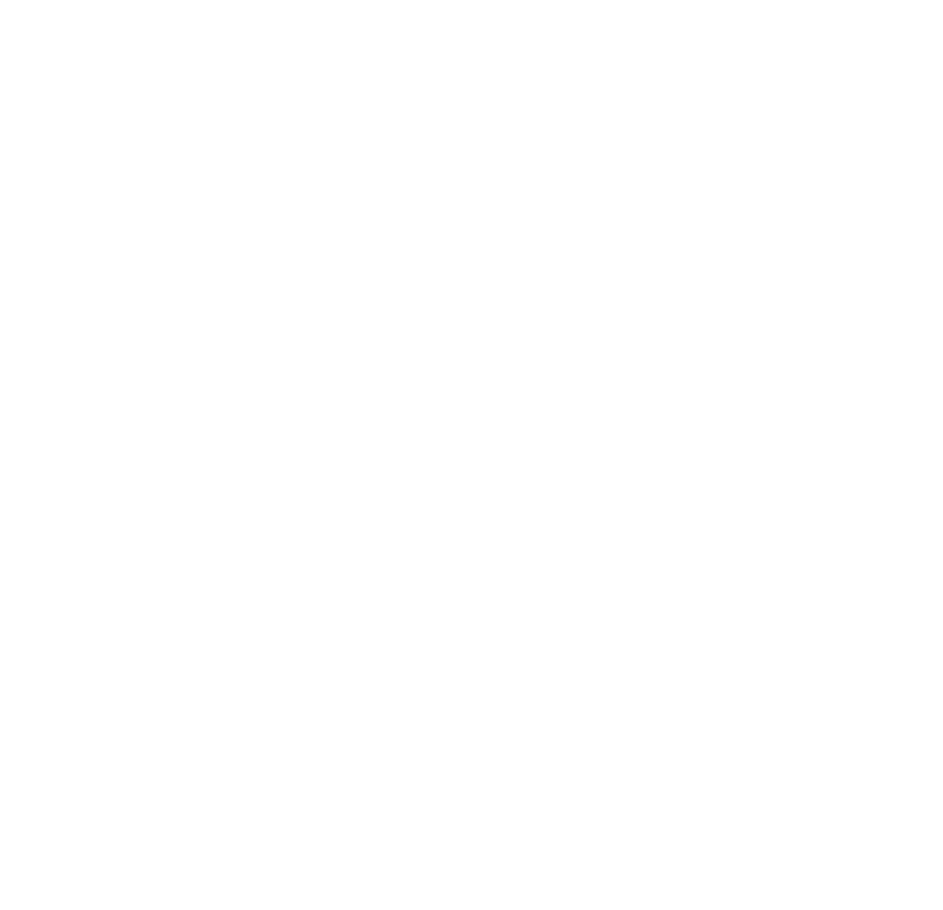 scroll, scrollTop: 0, scrollLeft: 0, axis: both 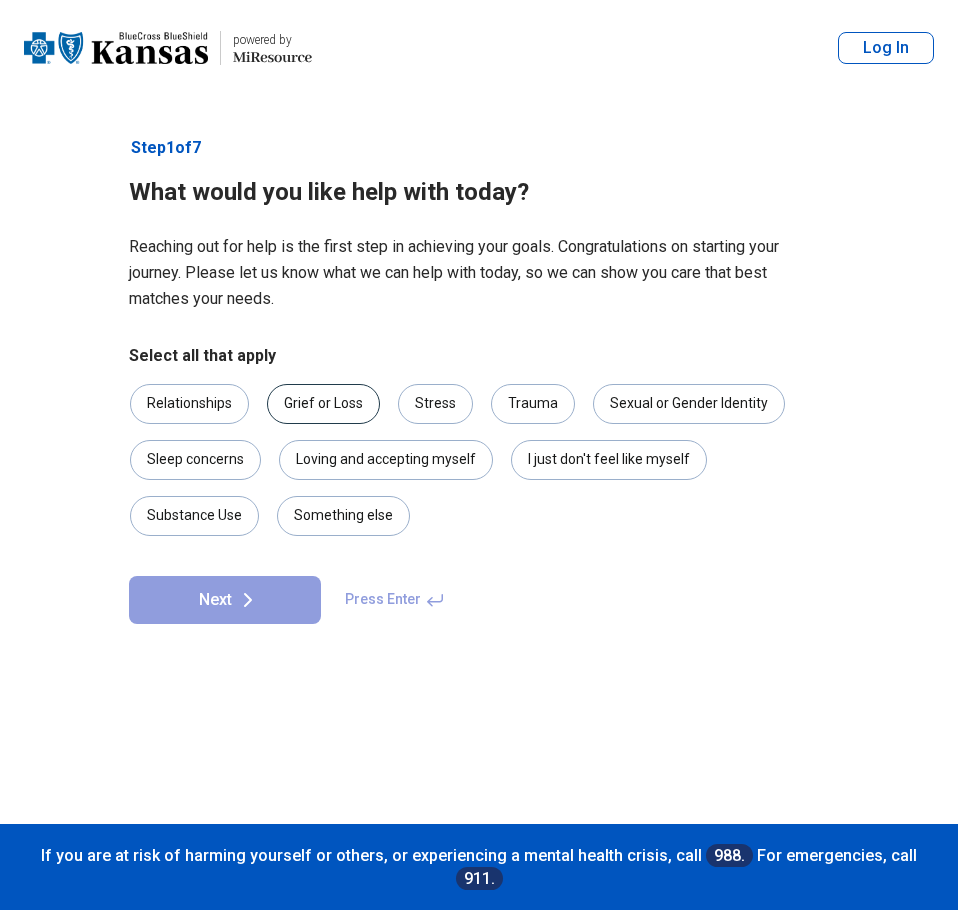 drag, startPoint x: 355, startPoint y: 396, endPoint x: 368, endPoint y: 391, distance: 13.928389 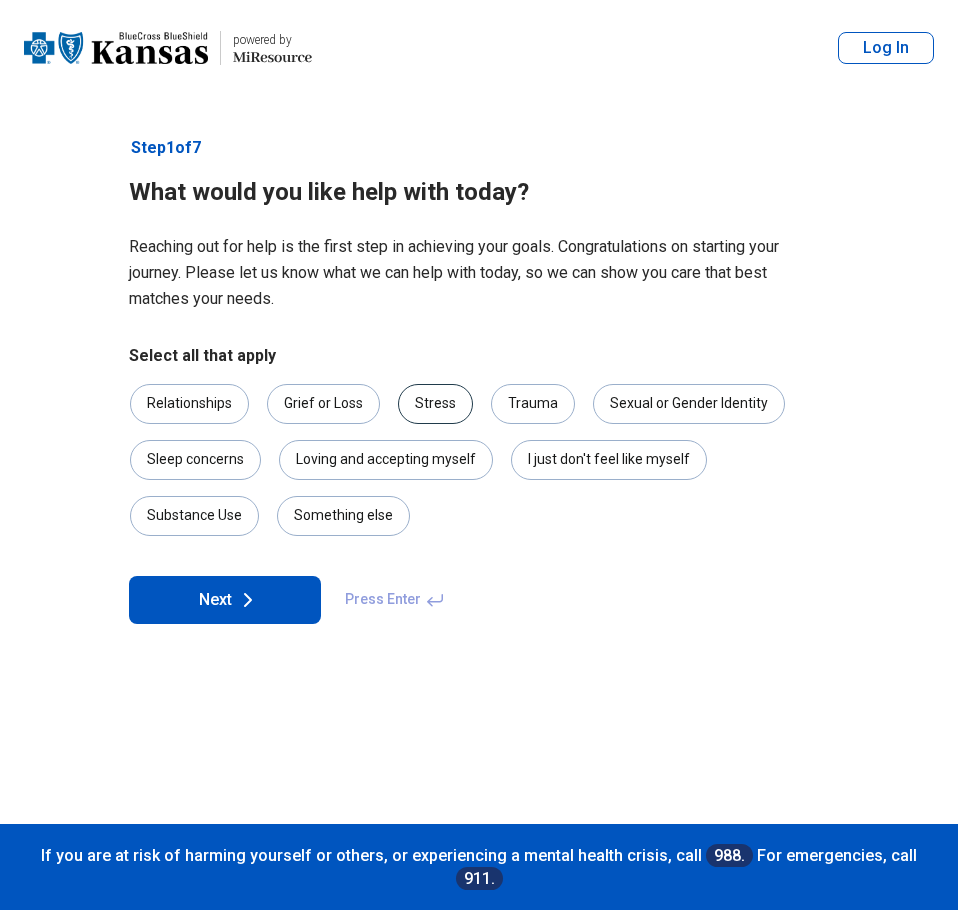 click on "Stress" at bounding box center (435, 404) 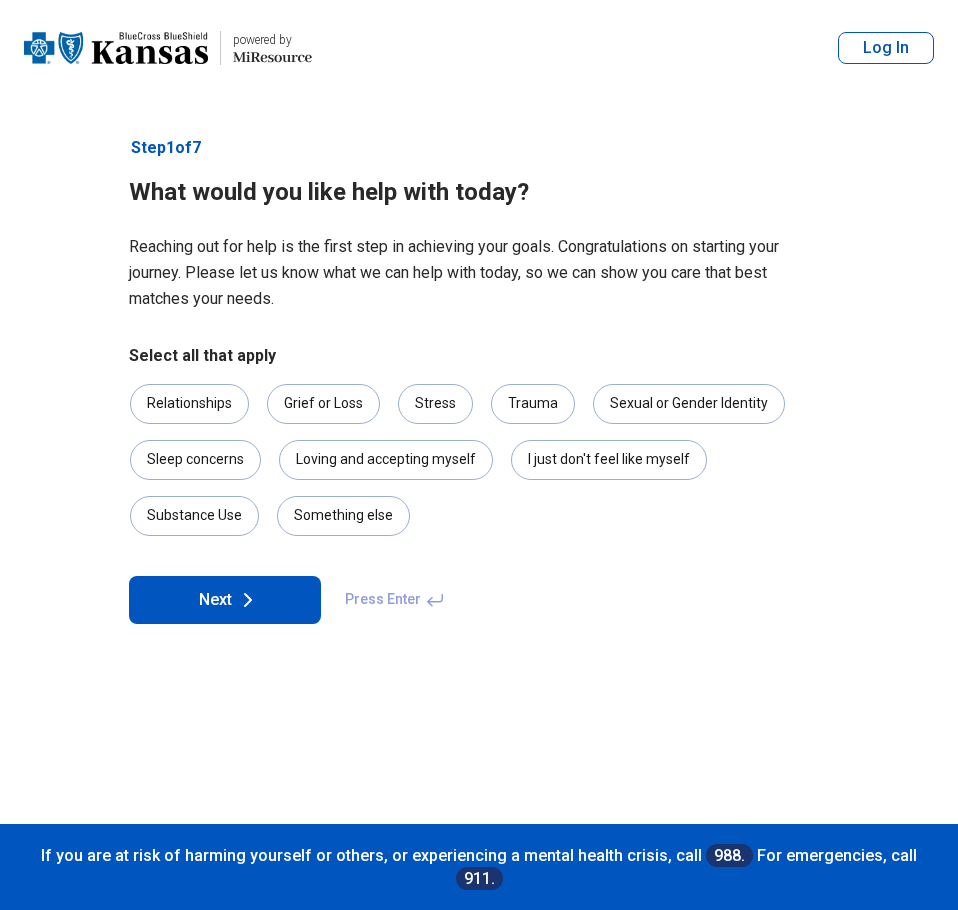 click on "Next" at bounding box center [225, 600] 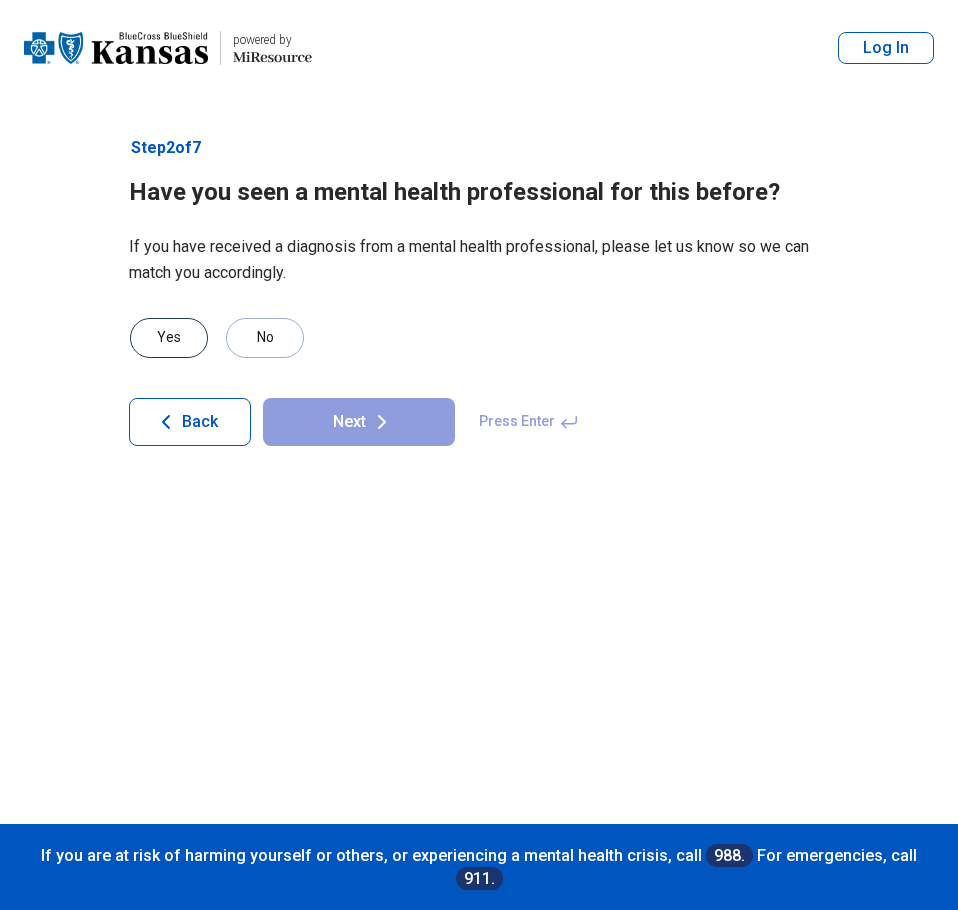 click on "Yes" at bounding box center [169, 338] 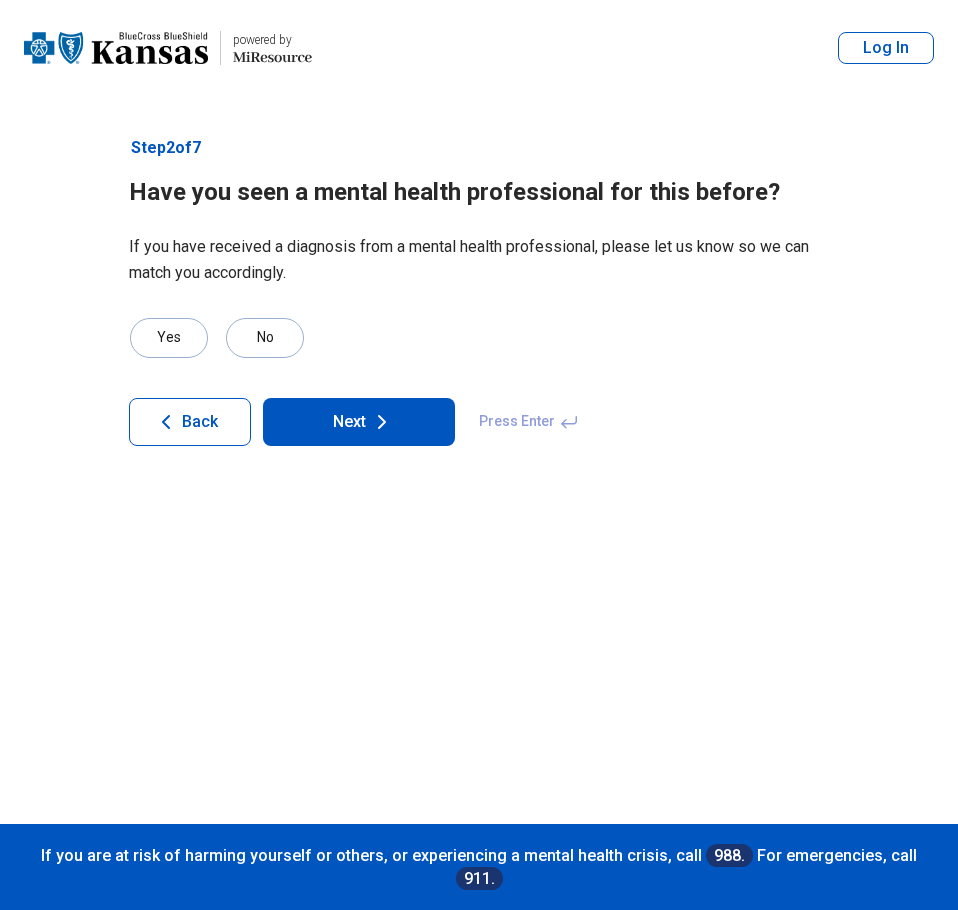 click on "Next" at bounding box center [359, 422] 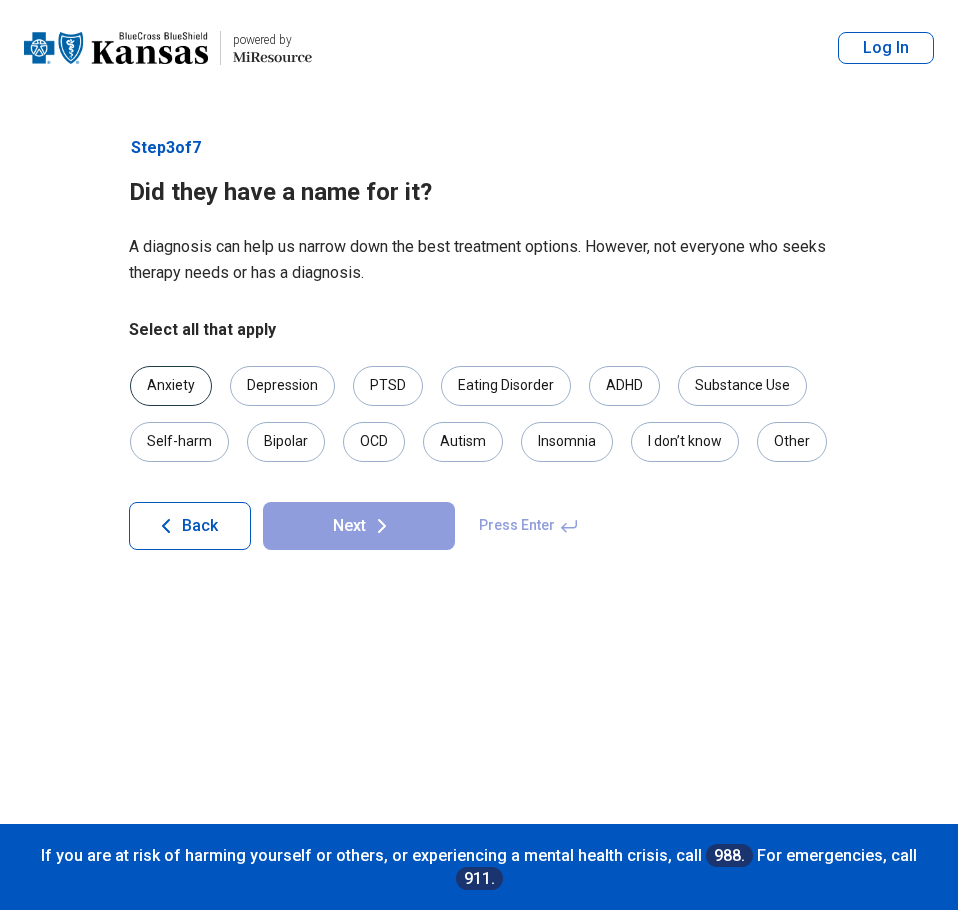 drag, startPoint x: 276, startPoint y: 384, endPoint x: 149, endPoint y: 404, distance: 128.56516 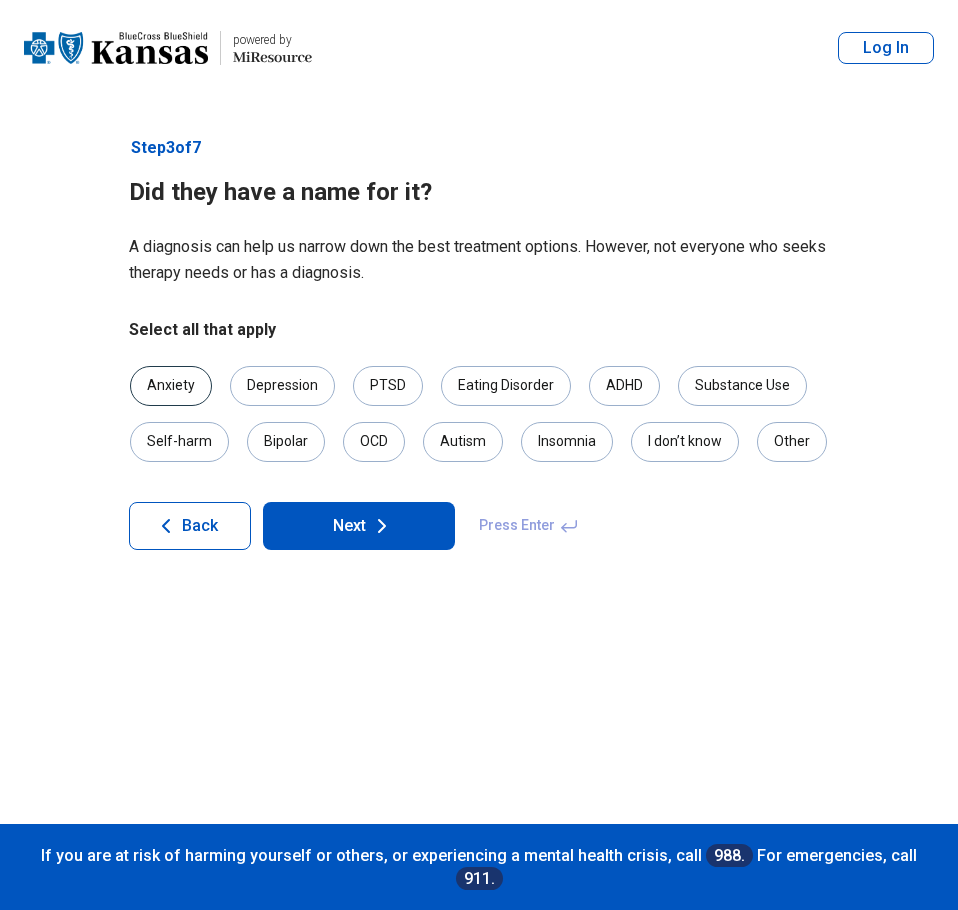 drag, startPoint x: 159, startPoint y: 394, endPoint x: 170, endPoint y: 393, distance: 11.045361 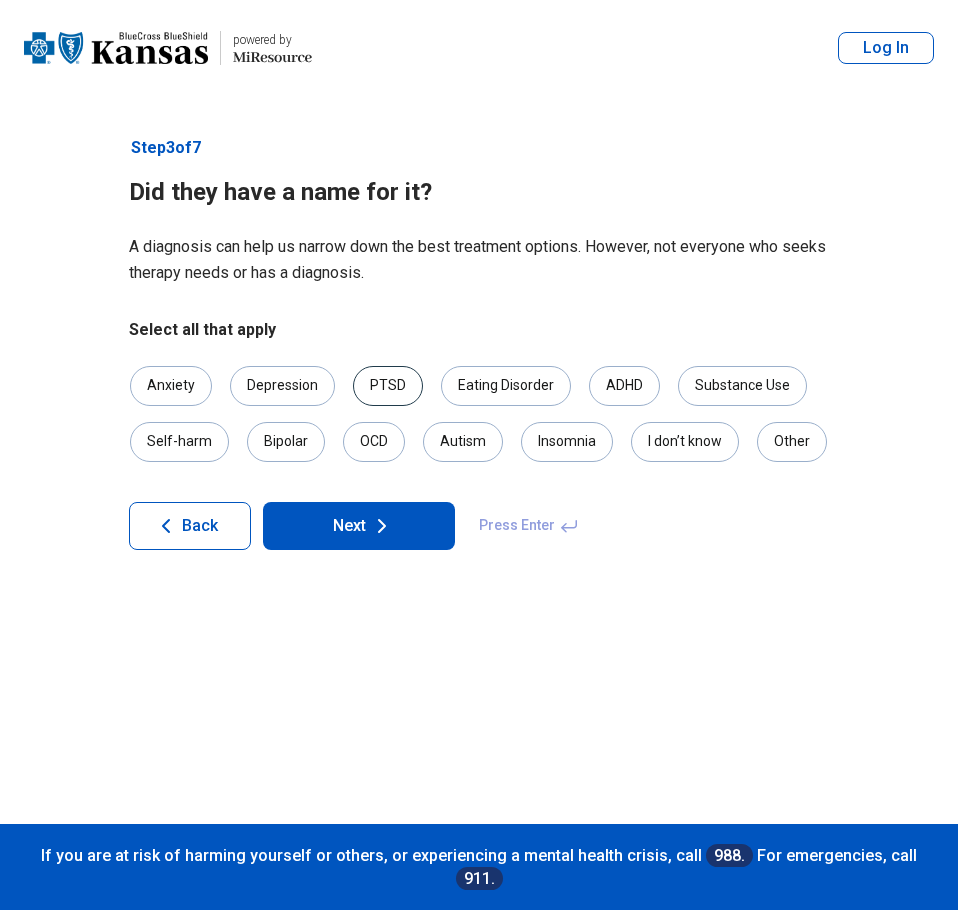 click on "PTSD" at bounding box center (388, 386) 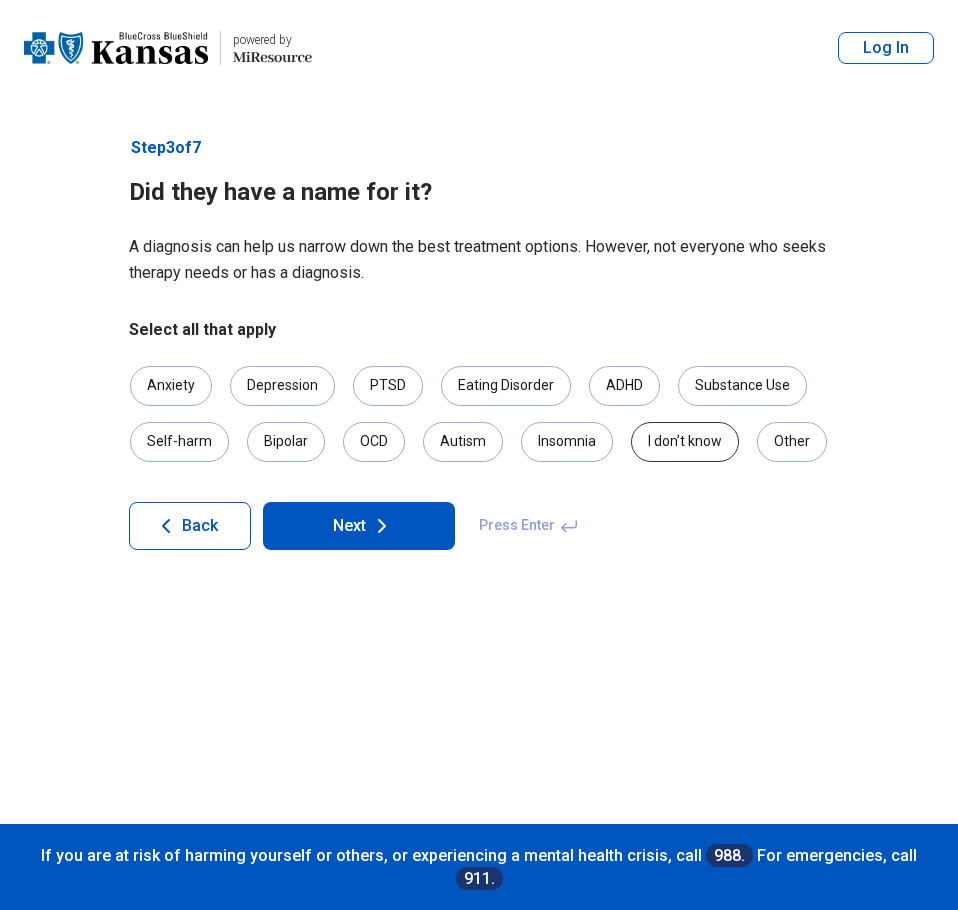 drag, startPoint x: 702, startPoint y: 438, endPoint x: 691, endPoint y: 451, distance: 17.029387 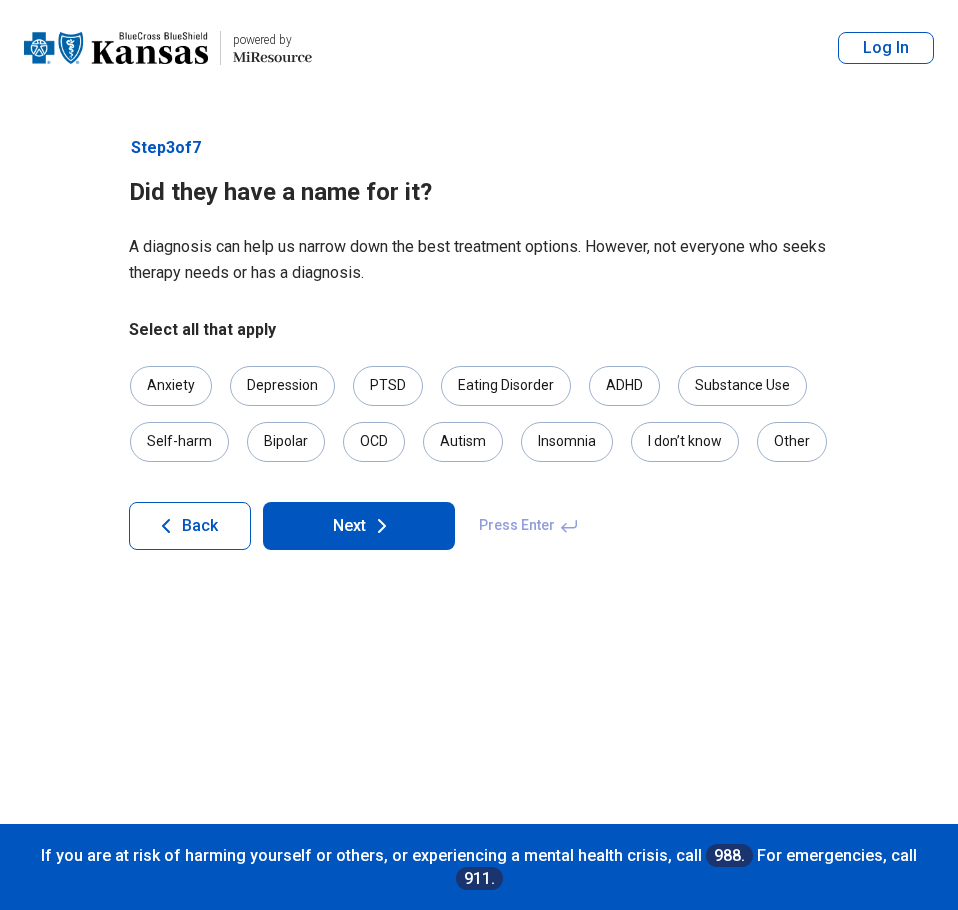 click 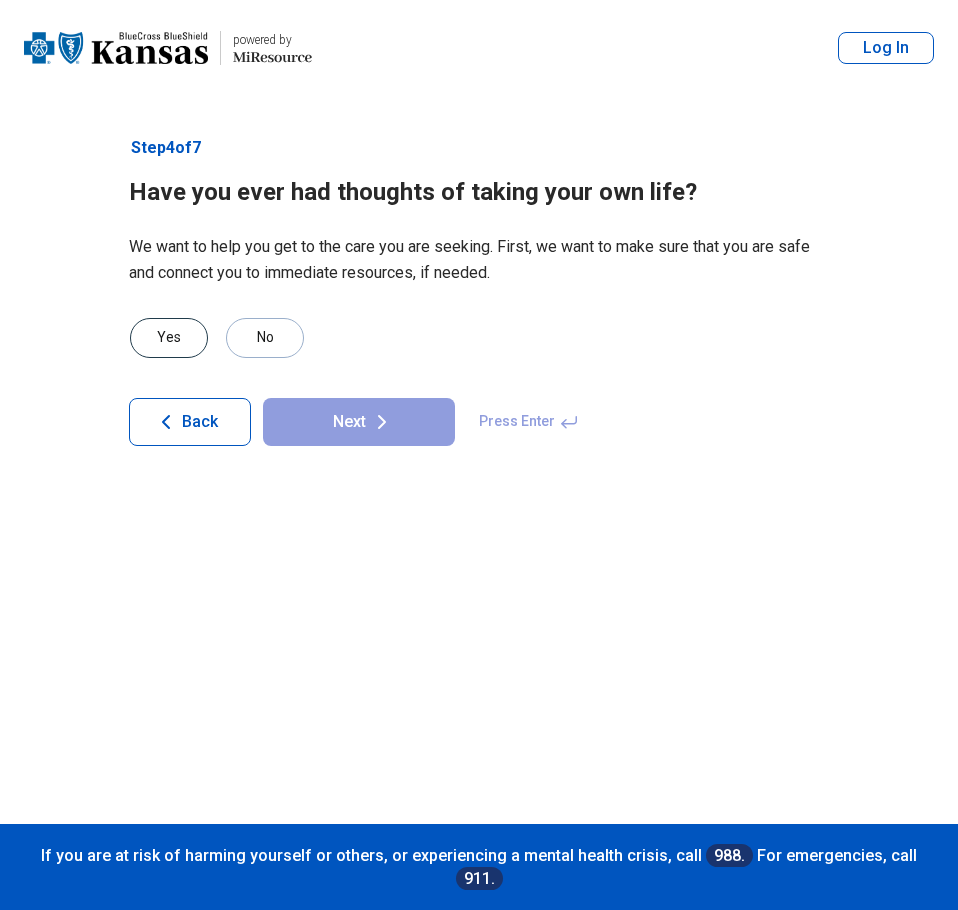 click on "Yes" at bounding box center [169, 338] 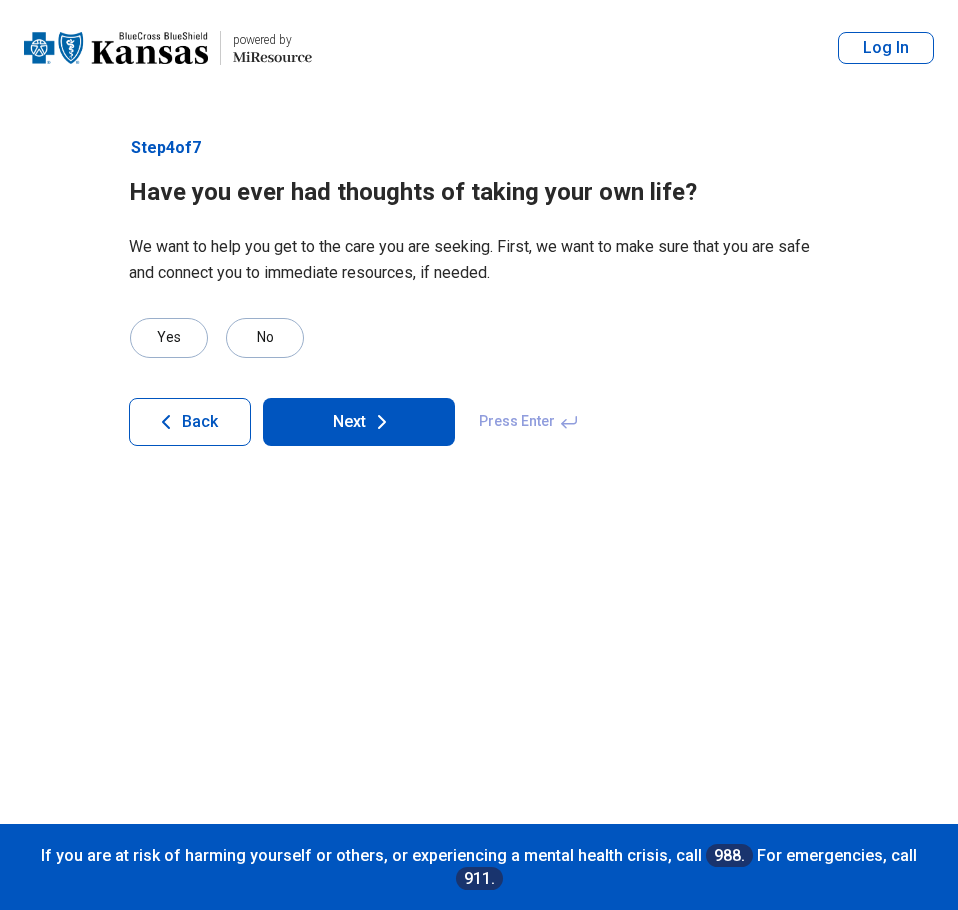 click on "Next" at bounding box center [359, 422] 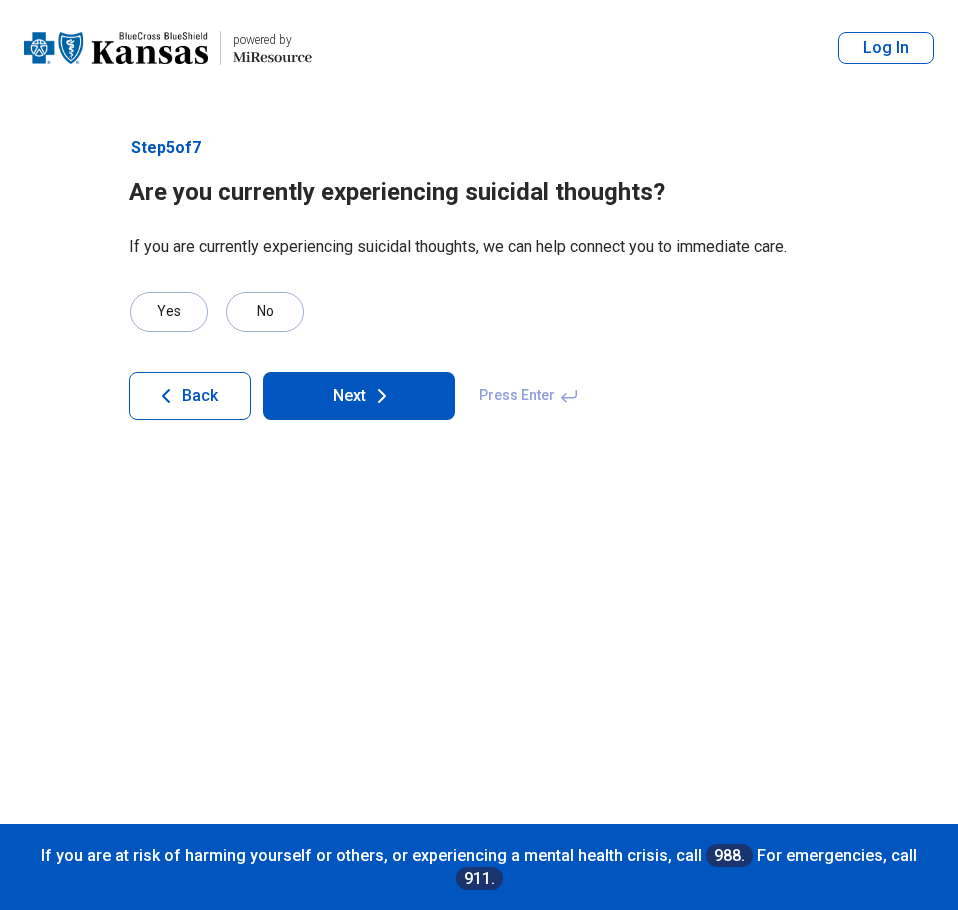 click on "Next" at bounding box center (359, 396) 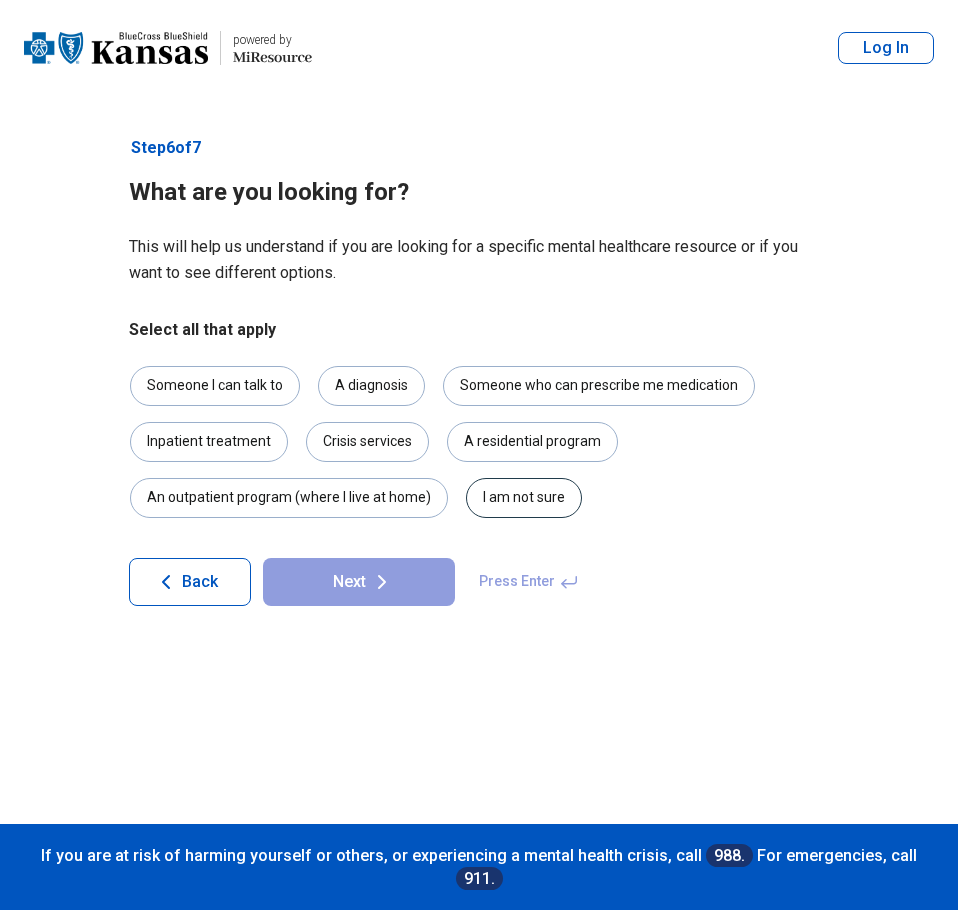 click on "I am not sure" at bounding box center [524, 498] 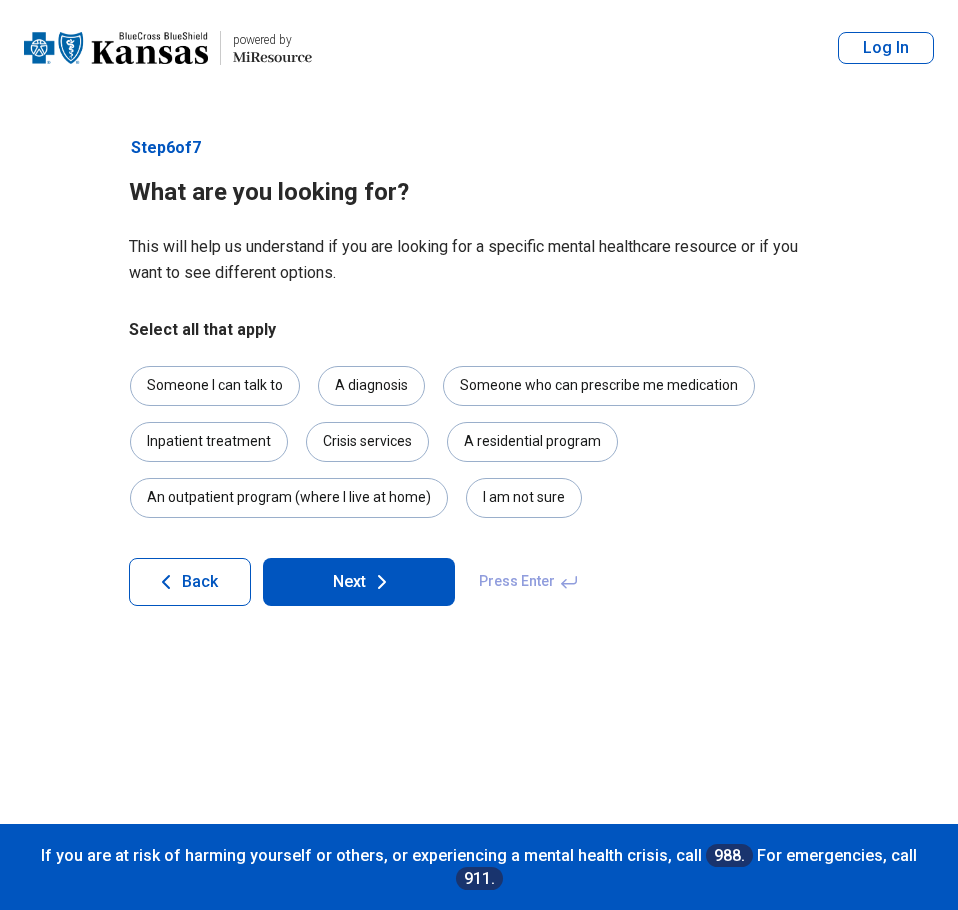 click on "Next" at bounding box center (359, 582) 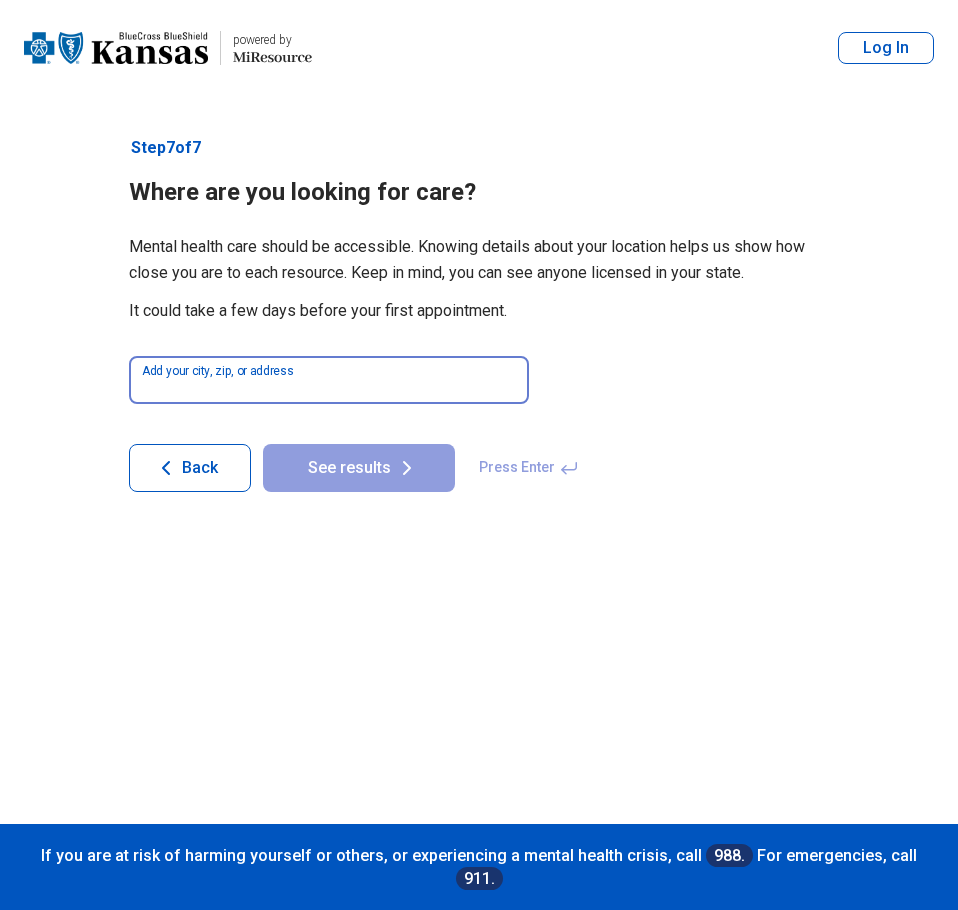 click at bounding box center (329, 380) 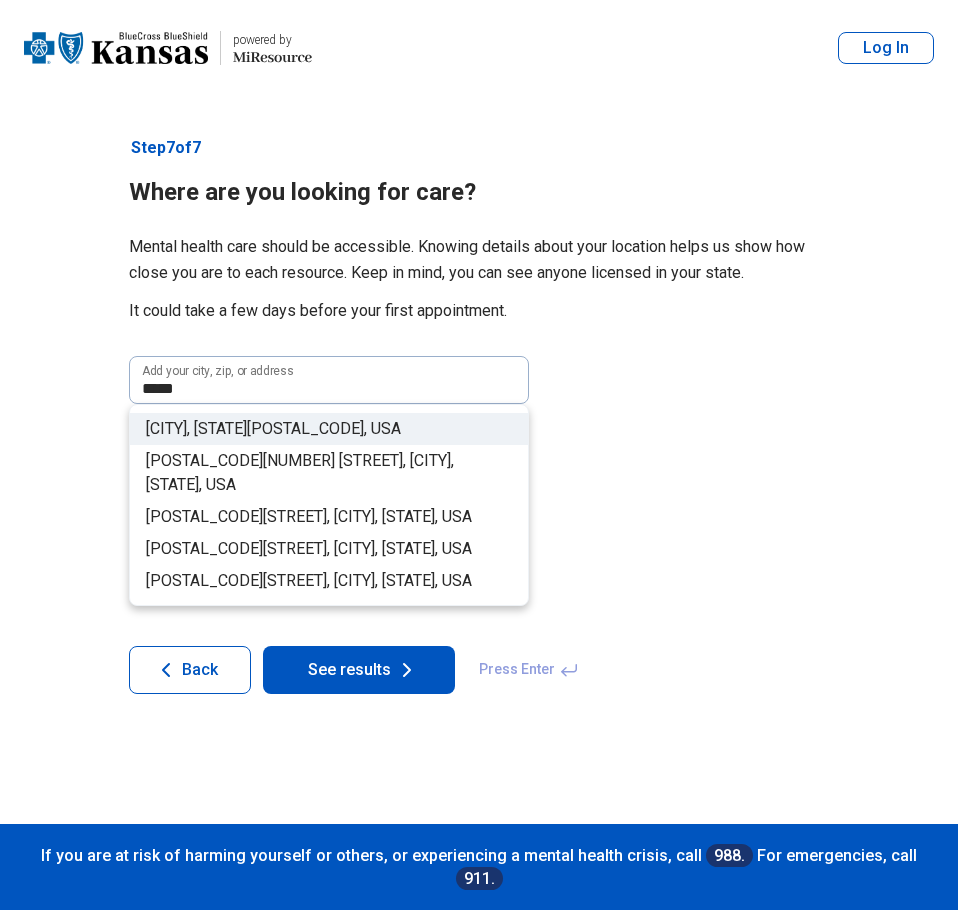 click on ", USA" at bounding box center [382, 428] 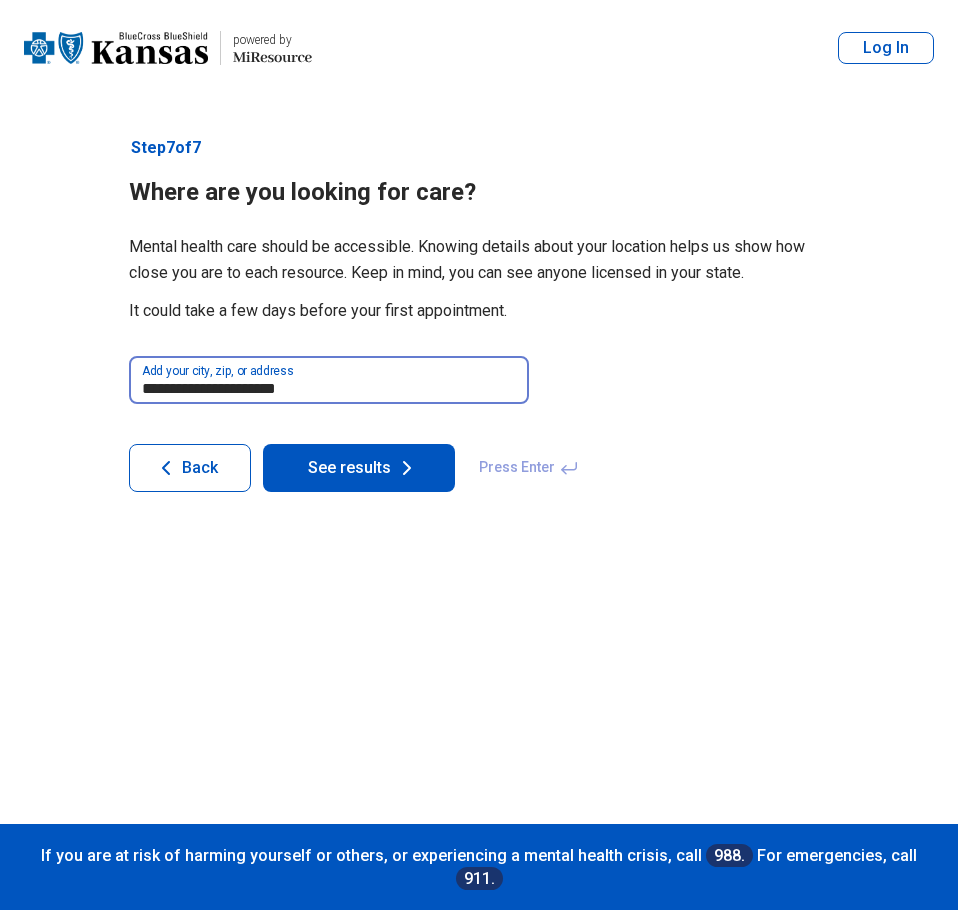 drag, startPoint x: 230, startPoint y: 393, endPoint x: 326, endPoint y: 367, distance: 99.458534 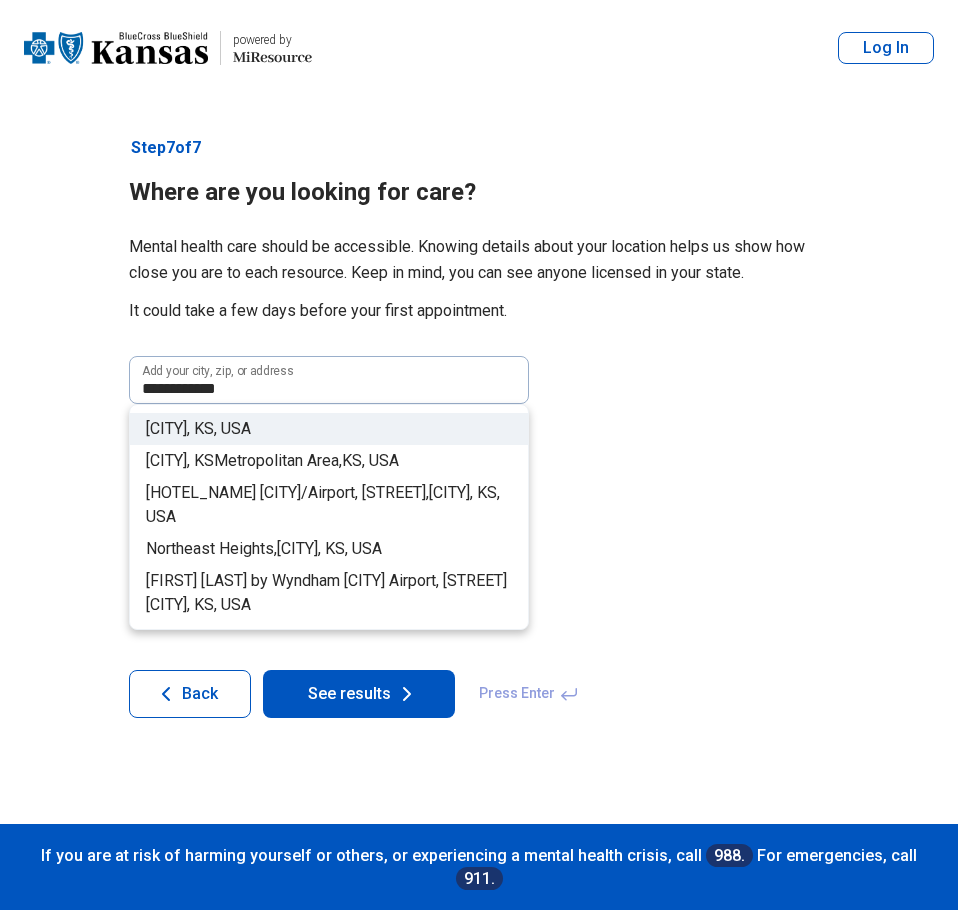 click on "[CITY], [STATE] , USA" at bounding box center (329, 429) 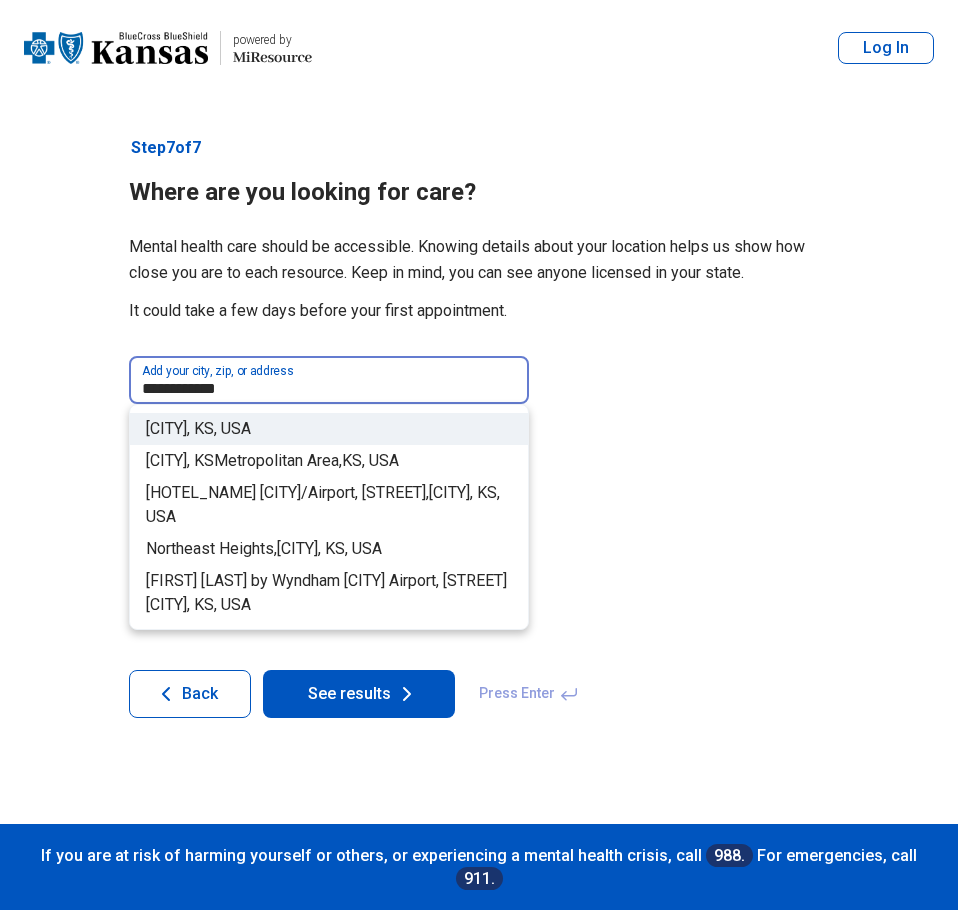 type on "**********" 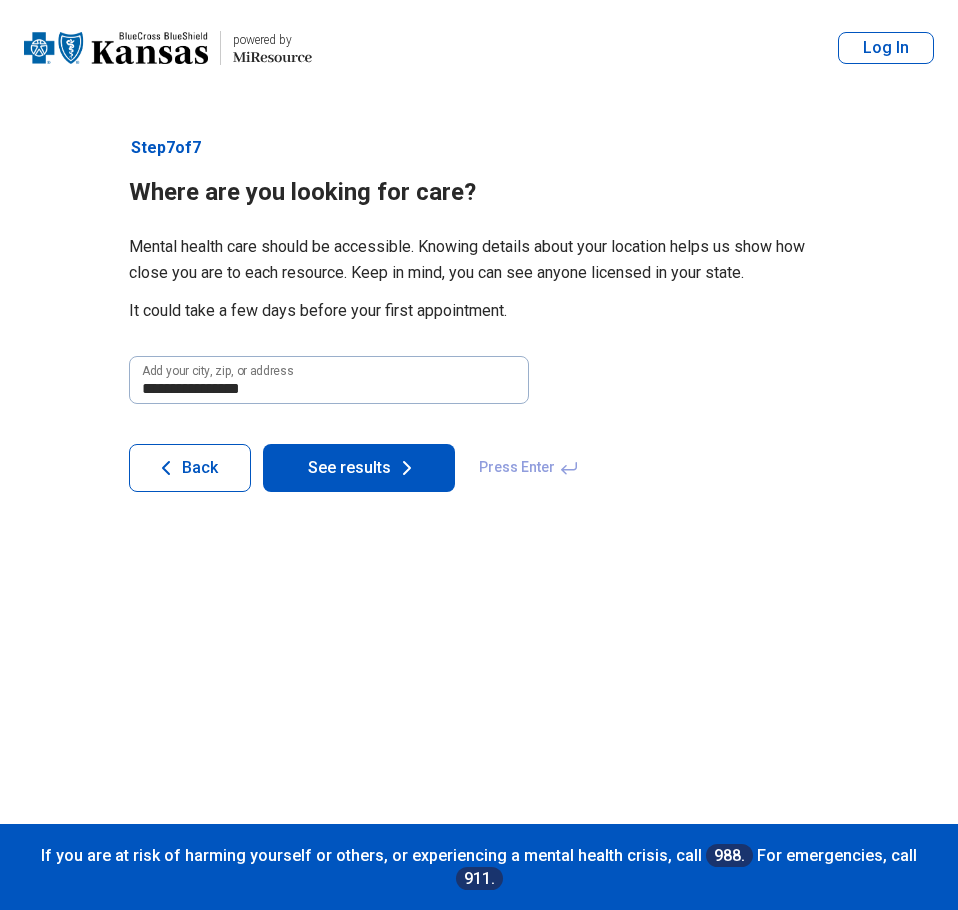 click on "See results" at bounding box center [359, 468] 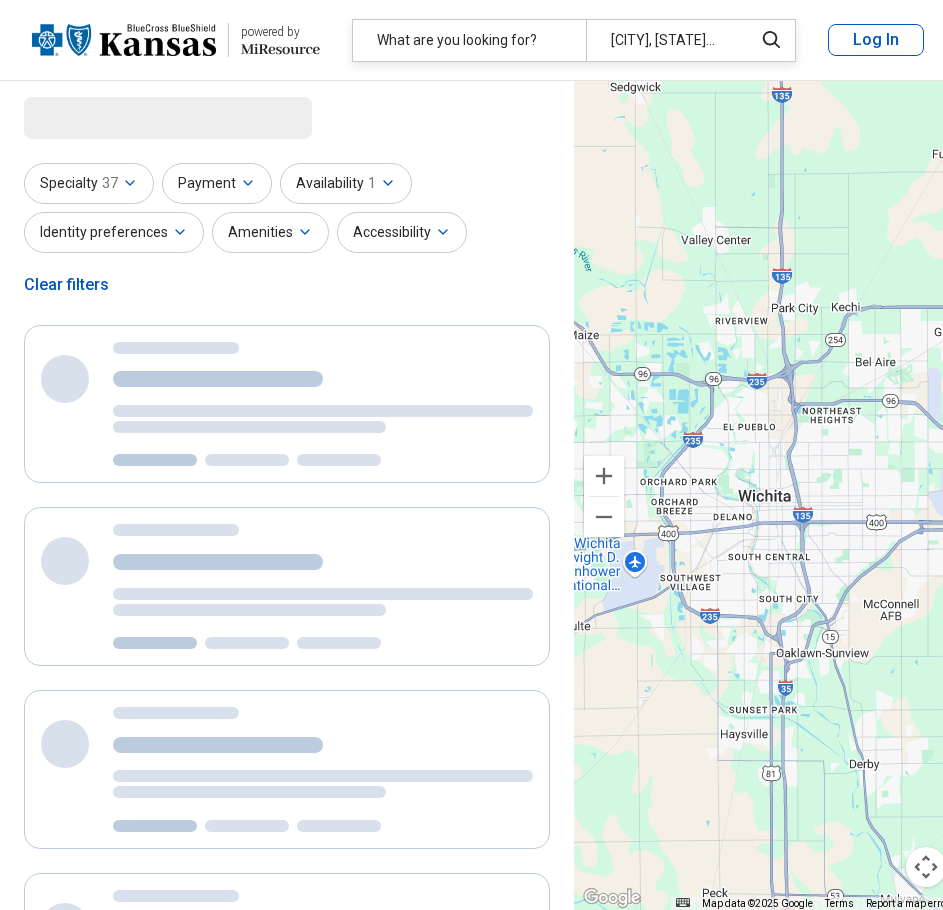select on "***" 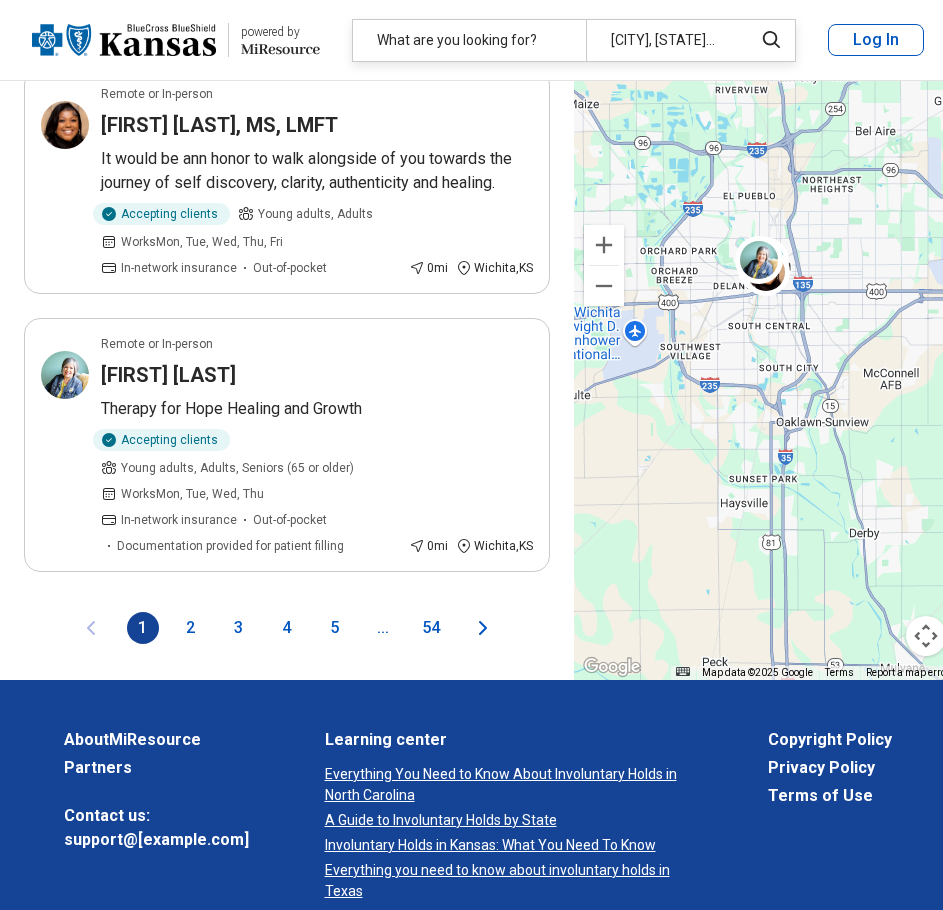 scroll, scrollTop: 4500, scrollLeft: 0, axis: vertical 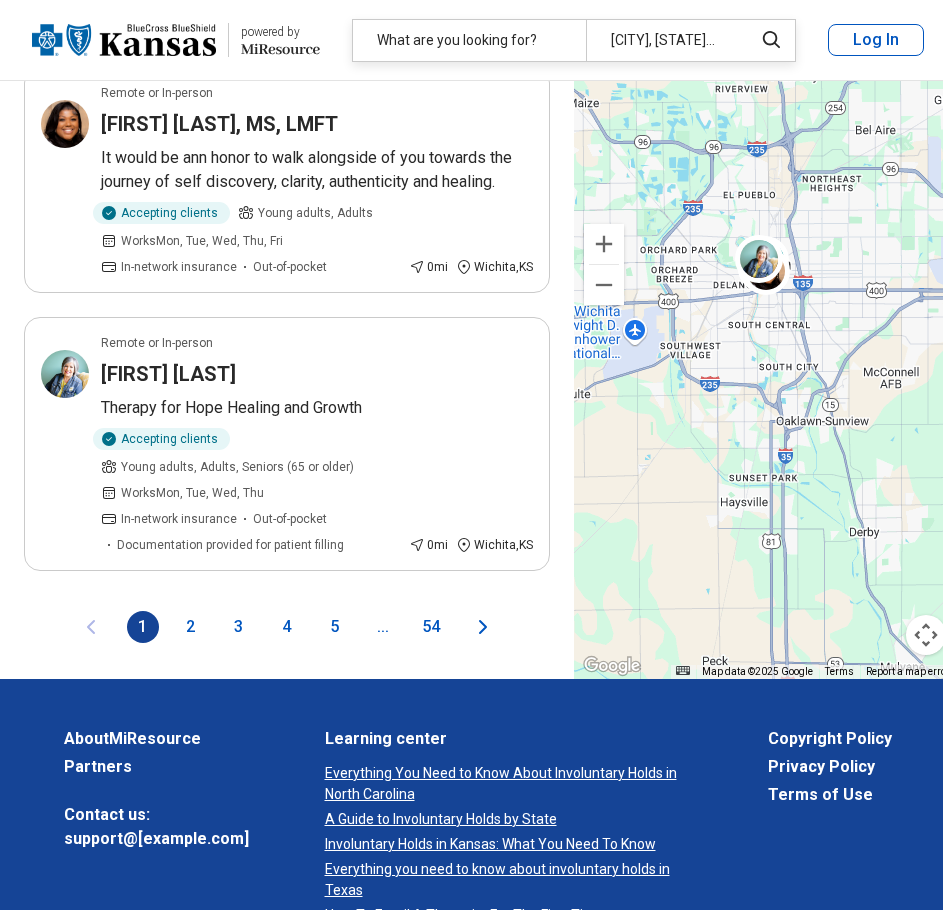 click on "2" at bounding box center (191, 627) 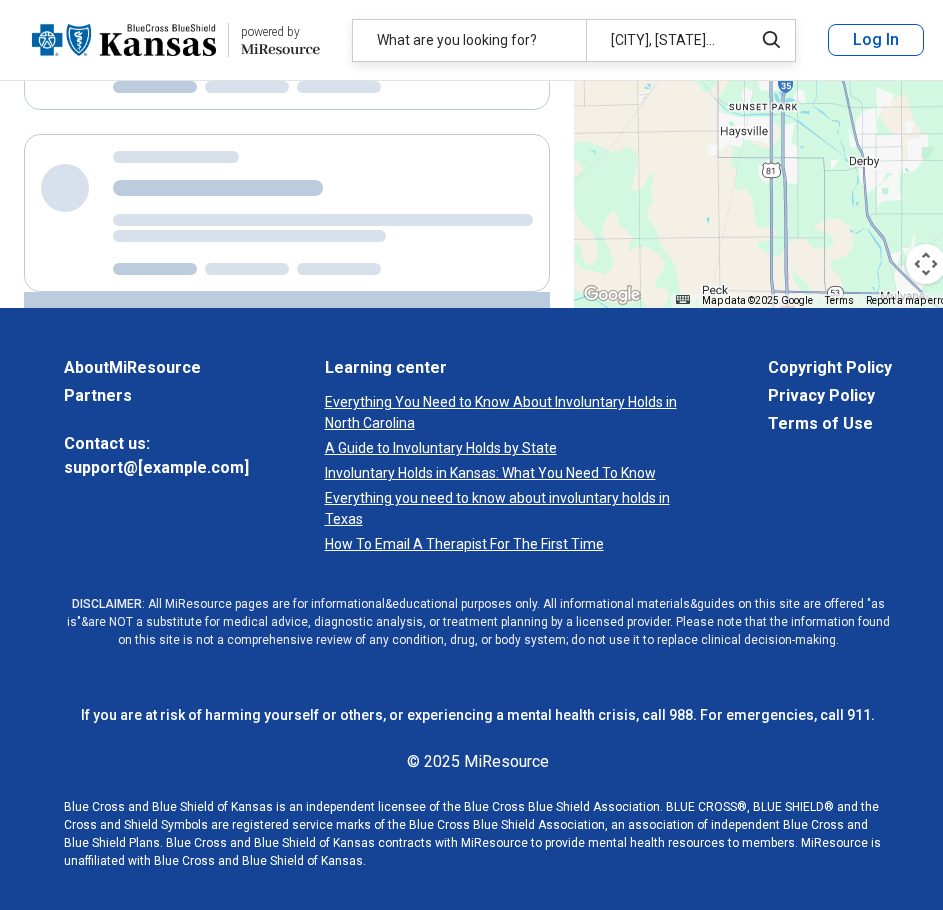 scroll, scrollTop: 0, scrollLeft: 0, axis: both 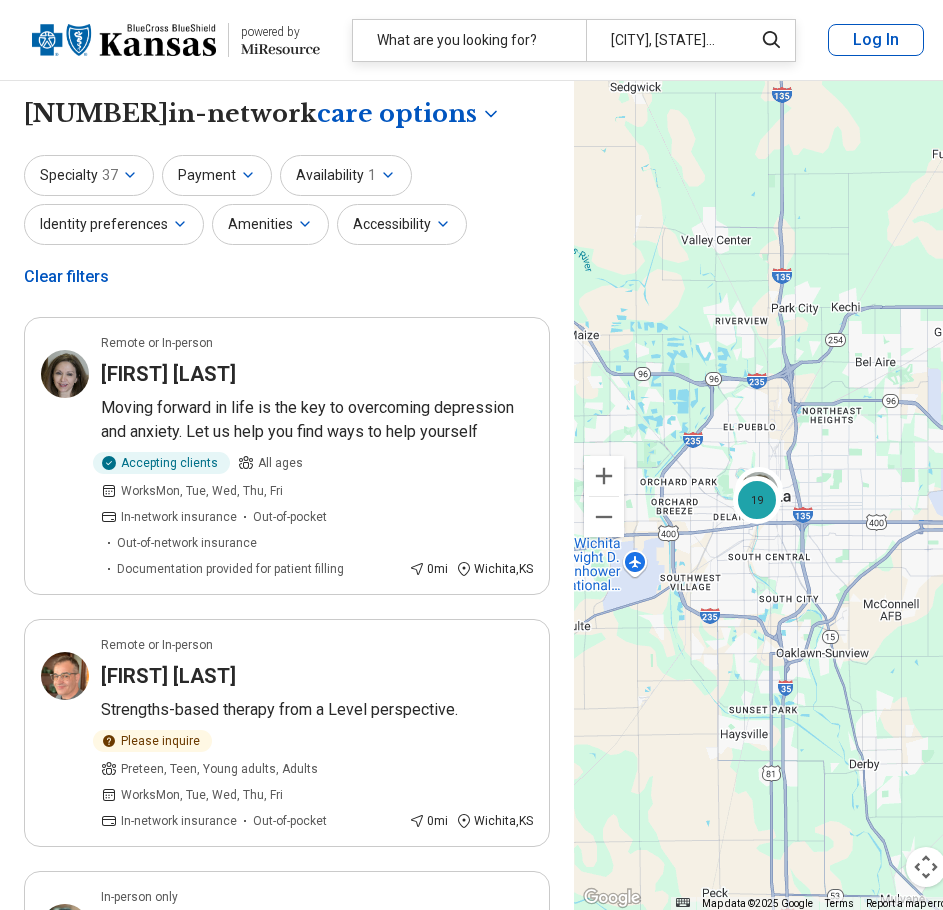 click on "Identity preferences" at bounding box center (114, 224) 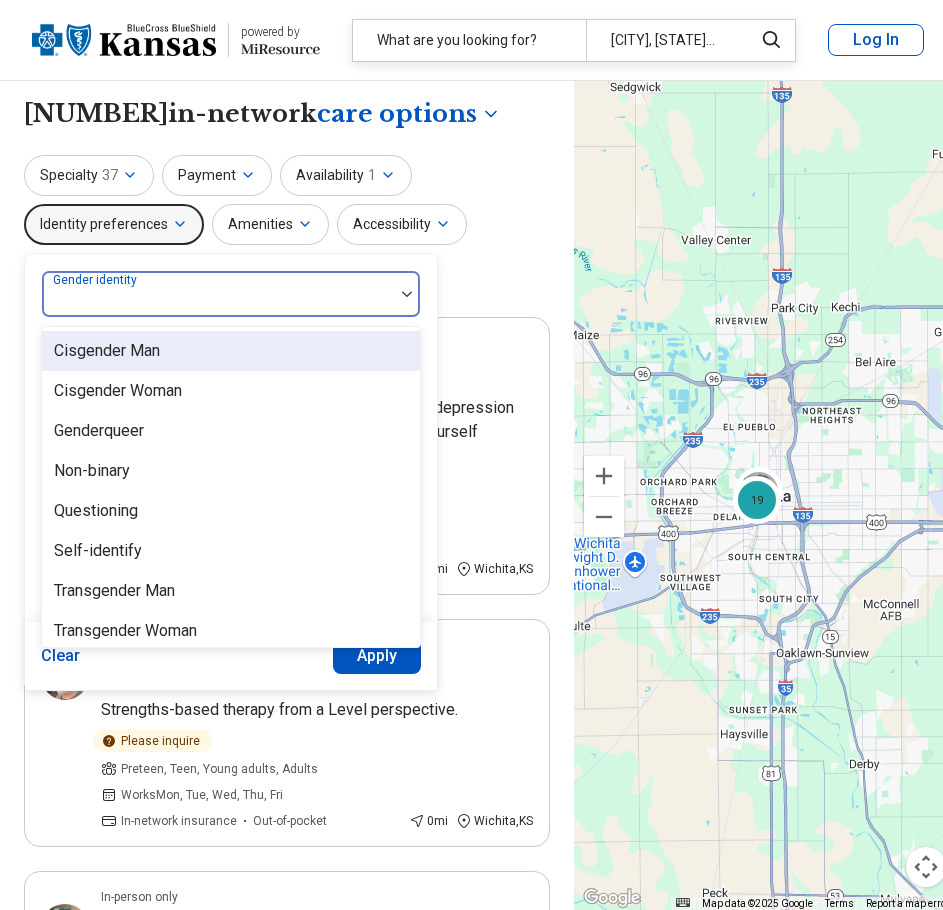 click at bounding box center [218, 302] 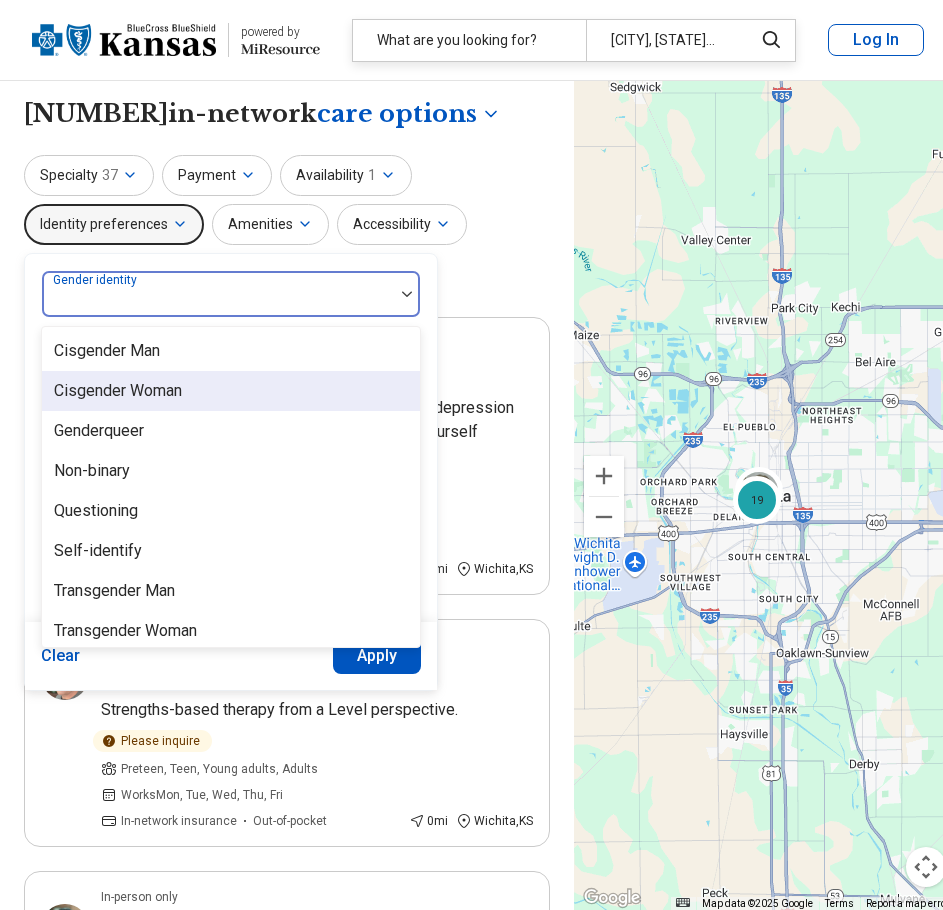 click on "Cisgender Woman" at bounding box center (231, 391) 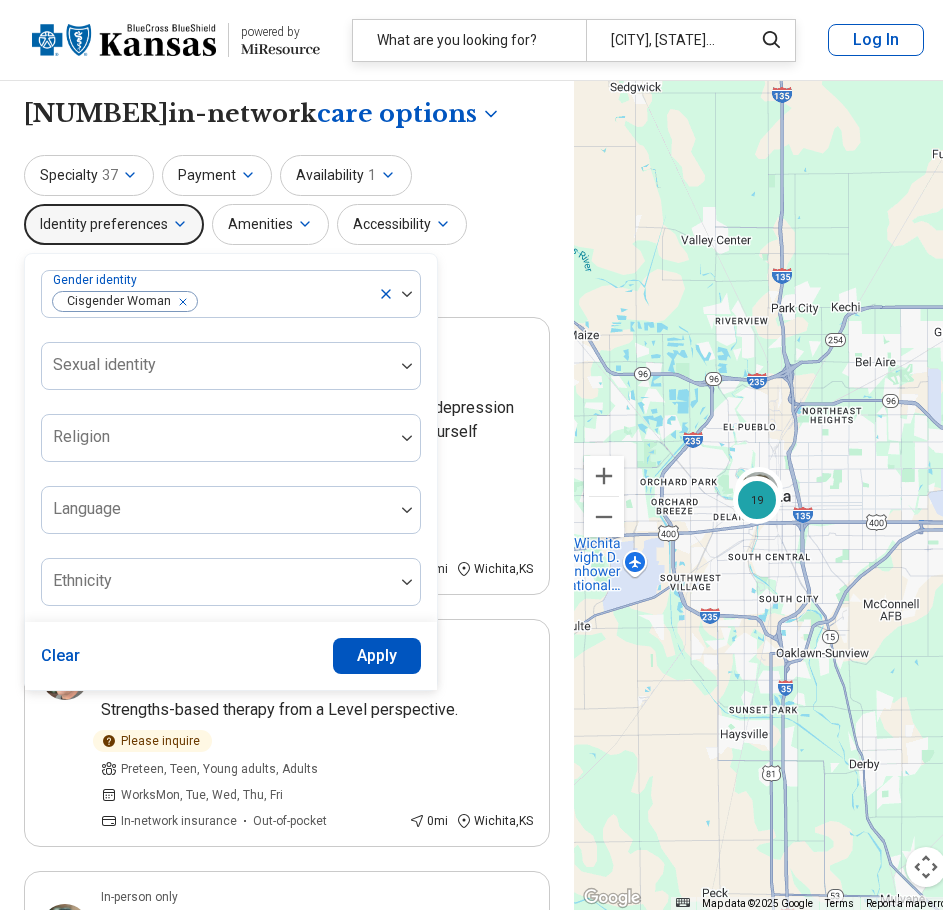 click on "Apply" at bounding box center (377, 656) 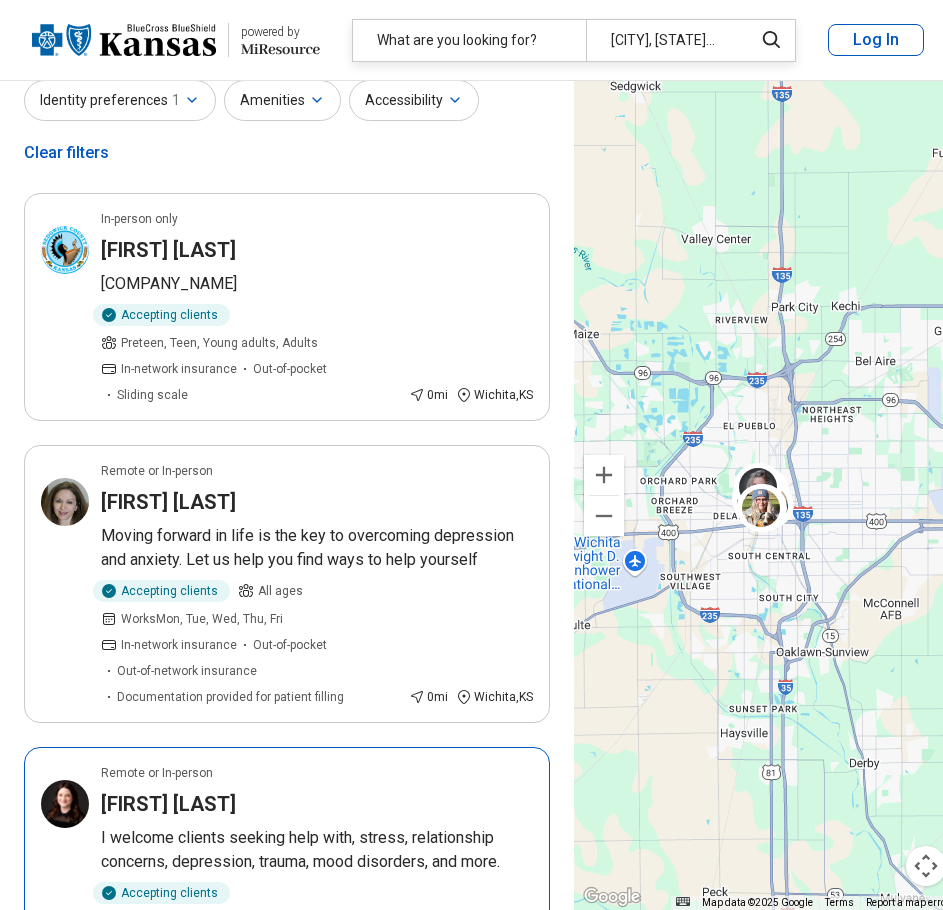 scroll, scrollTop: 0, scrollLeft: 0, axis: both 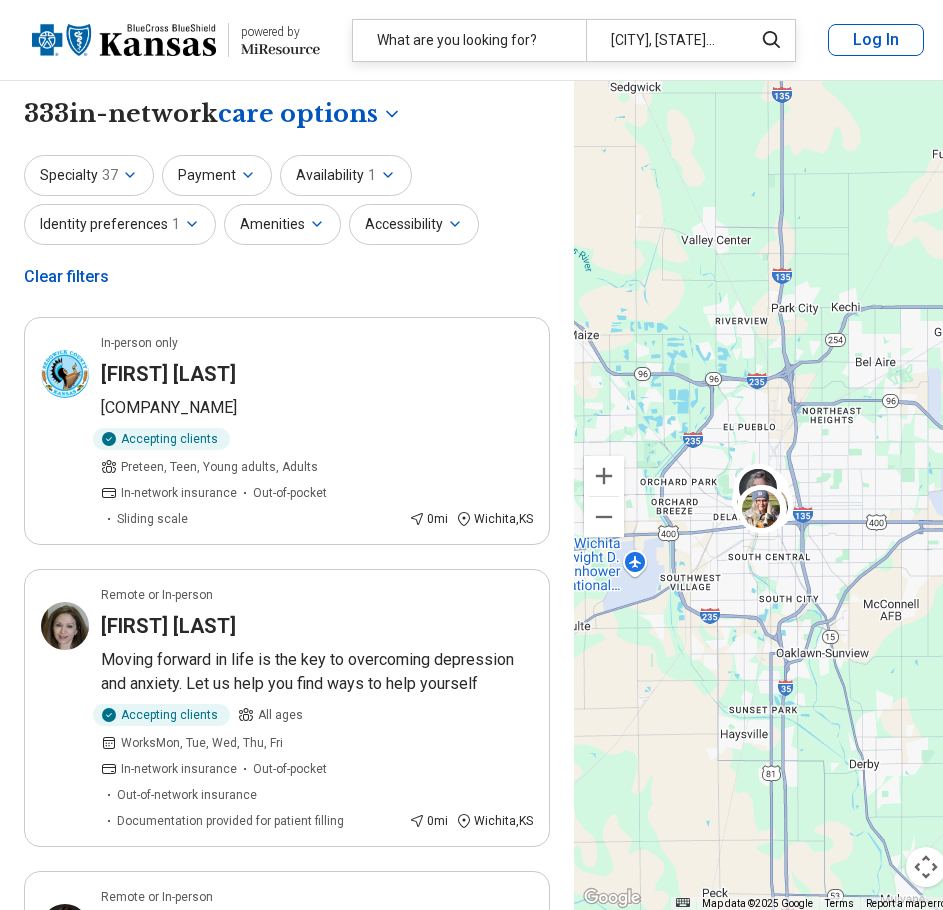 click 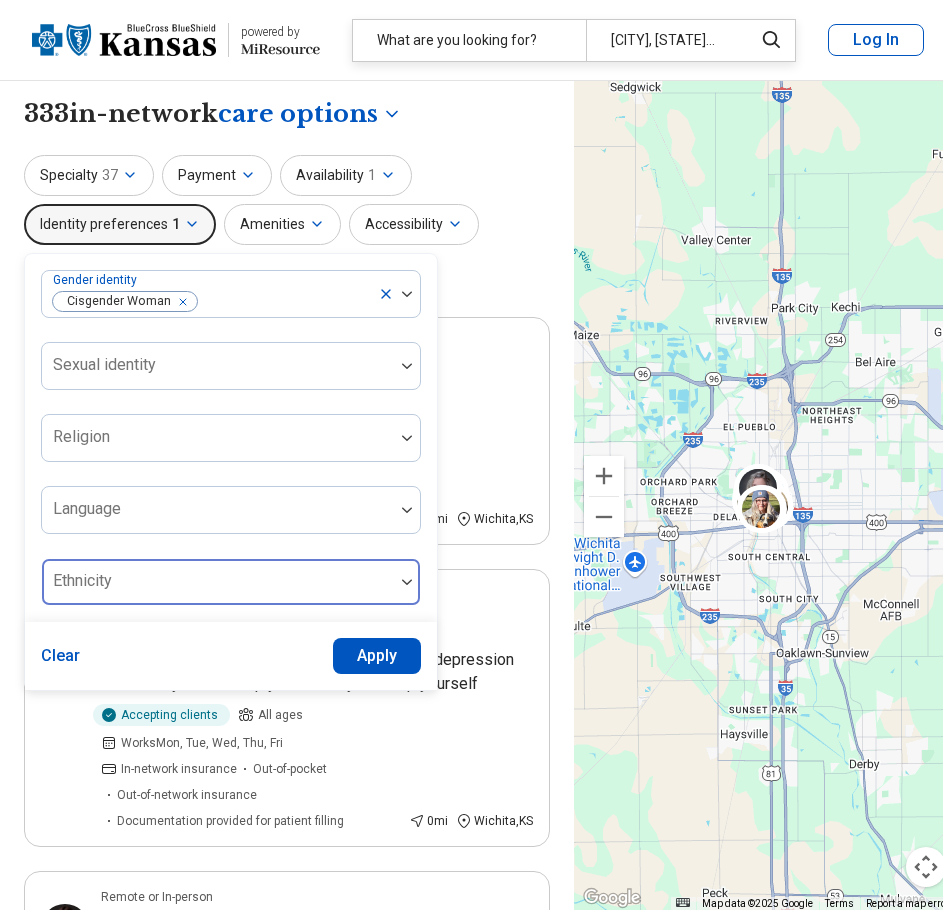 click at bounding box center (218, 590) 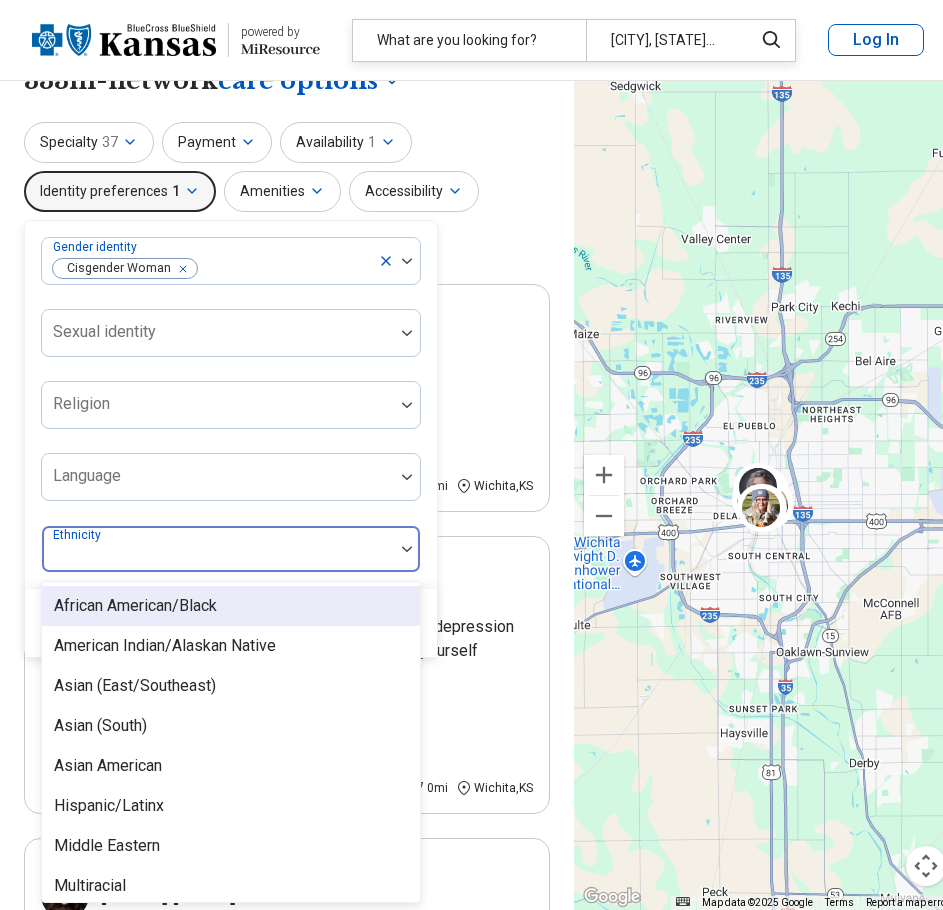 scroll, scrollTop: 34, scrollLeft: 0, axis: vertical 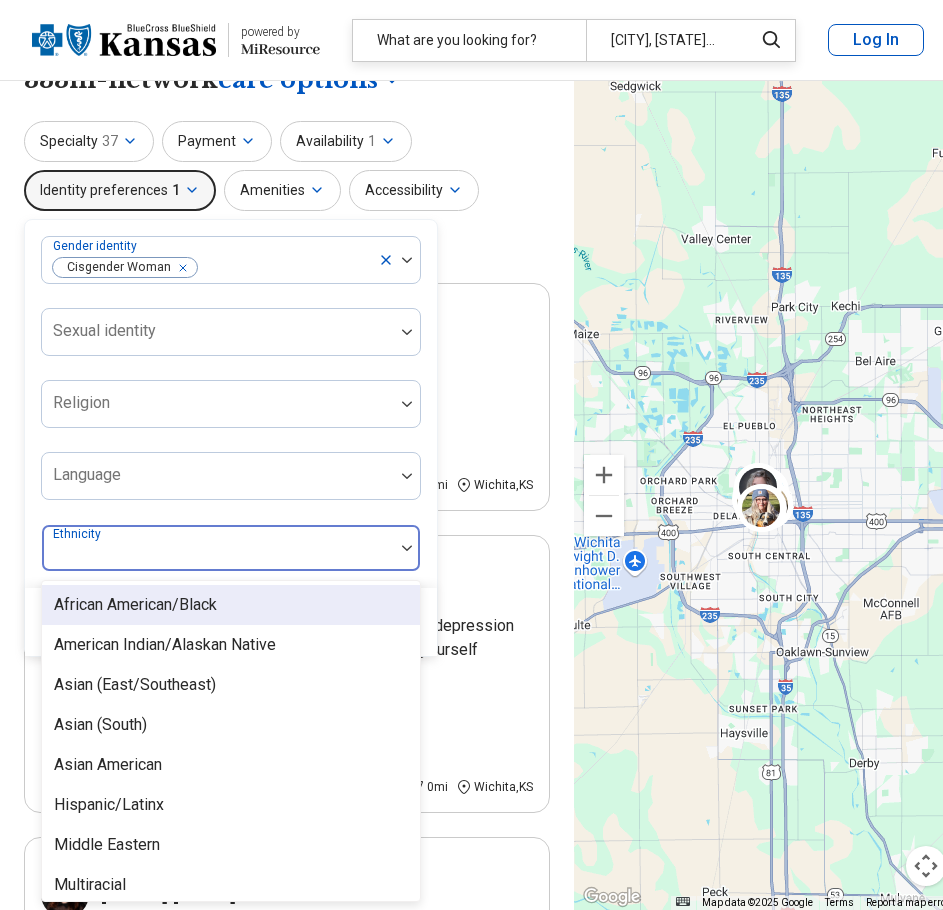 click on "African American/Black" at bounding box center (135, 605) 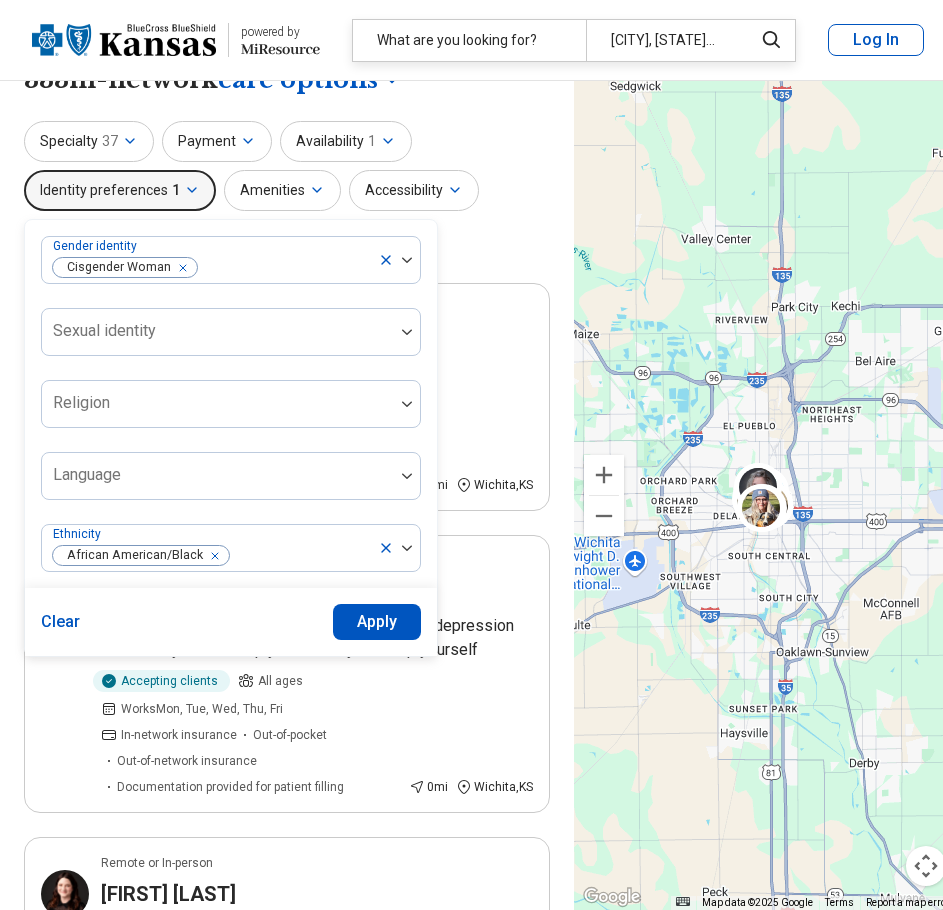click on "Gender identity Cisgender Woman Sexual identity Religion Ethnicity African American/Black" at bounding box center [231, 404] 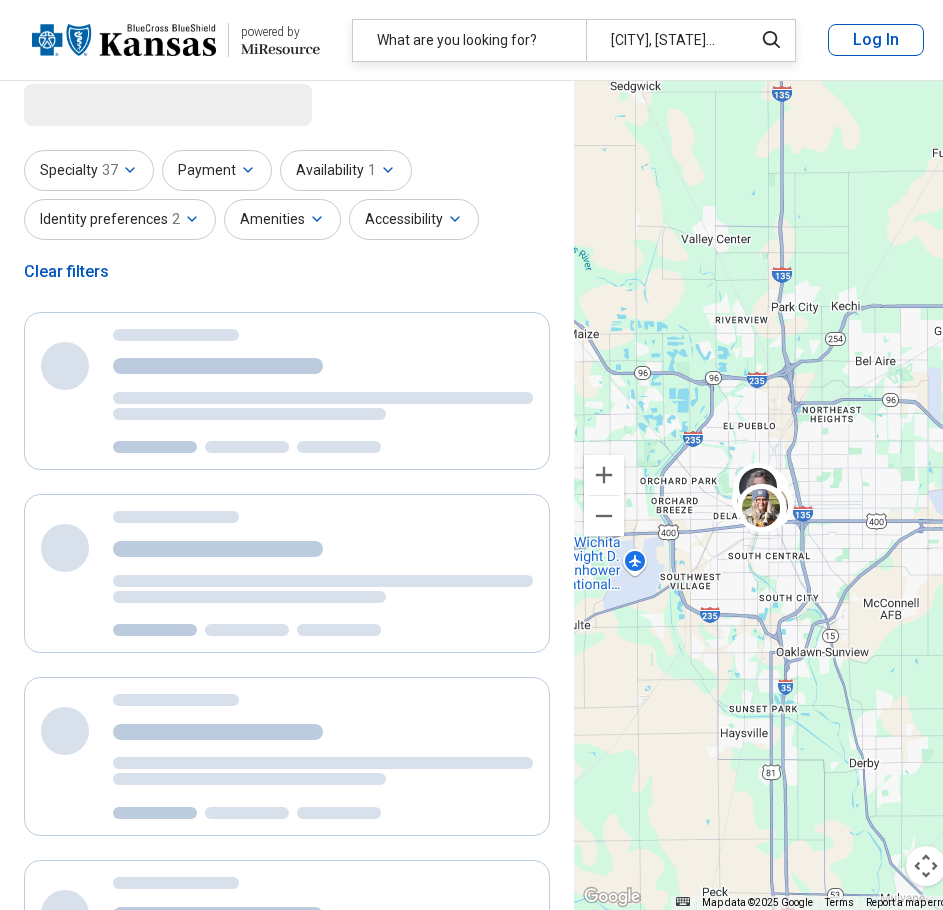 scroll, scrollTop: 0, scrollLeft: 0, axis: both 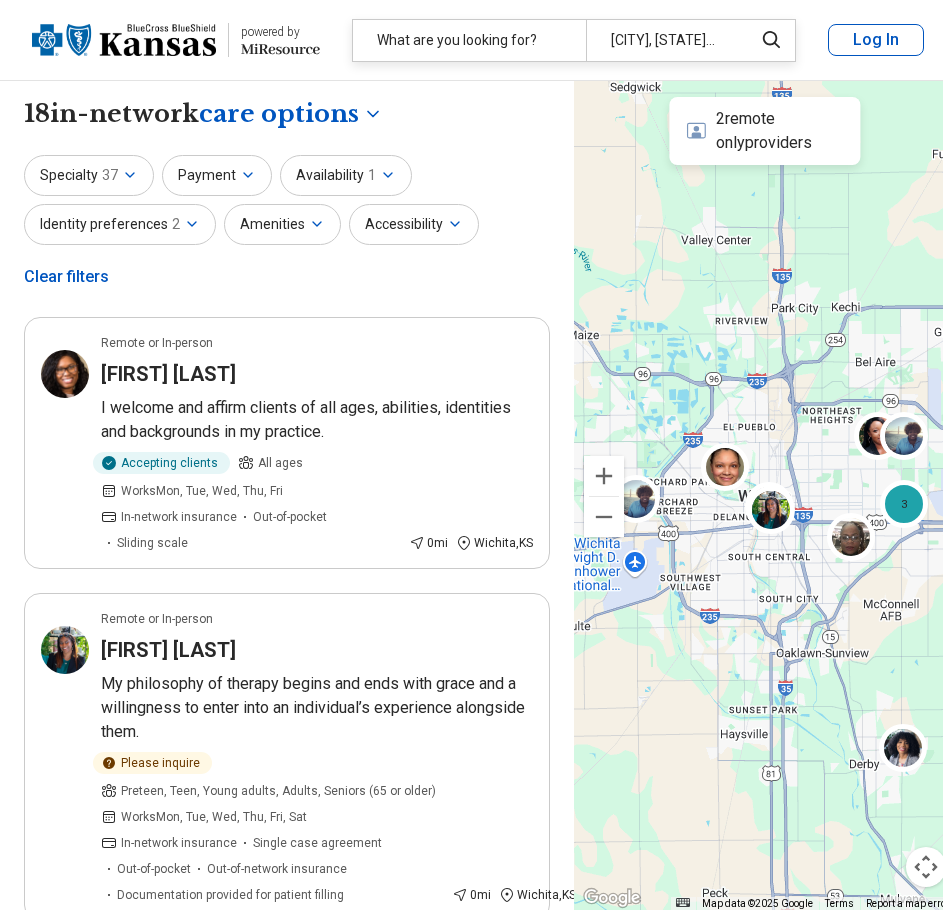 click 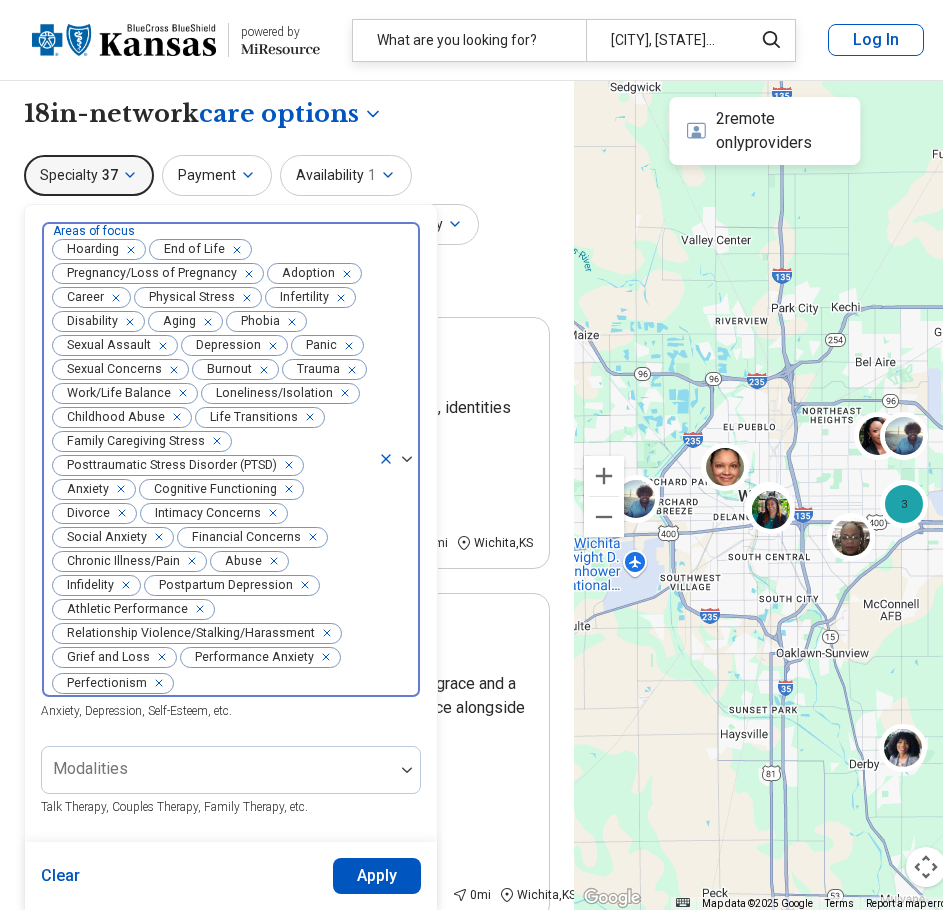 click on "Hoarding End of Life Pregnancy/Loss of Pregnancy Adoption Career Physical Stress Infertility Disability Aging Phobia Sexual Assault Depression Panic Sexual Concerns Burnout Trauma Work/Life Balance Loneliness/Isolation Childhood Abuse Life Transitions Family Caregiving Stress Posttraumatic Stress Disorder (PTSD) Anxiety Cognitive Functioning Divorce Intimacy Concerns Social Anxiety Financial Concerns Chronic Illness/Pain Abuse Infidelity Postpartum Depression Athletic Performance Relationship Violence/Stalking/Harassment Grief and Loss Performance Anxiety Perfectionism" at bounding box center (210, 460) 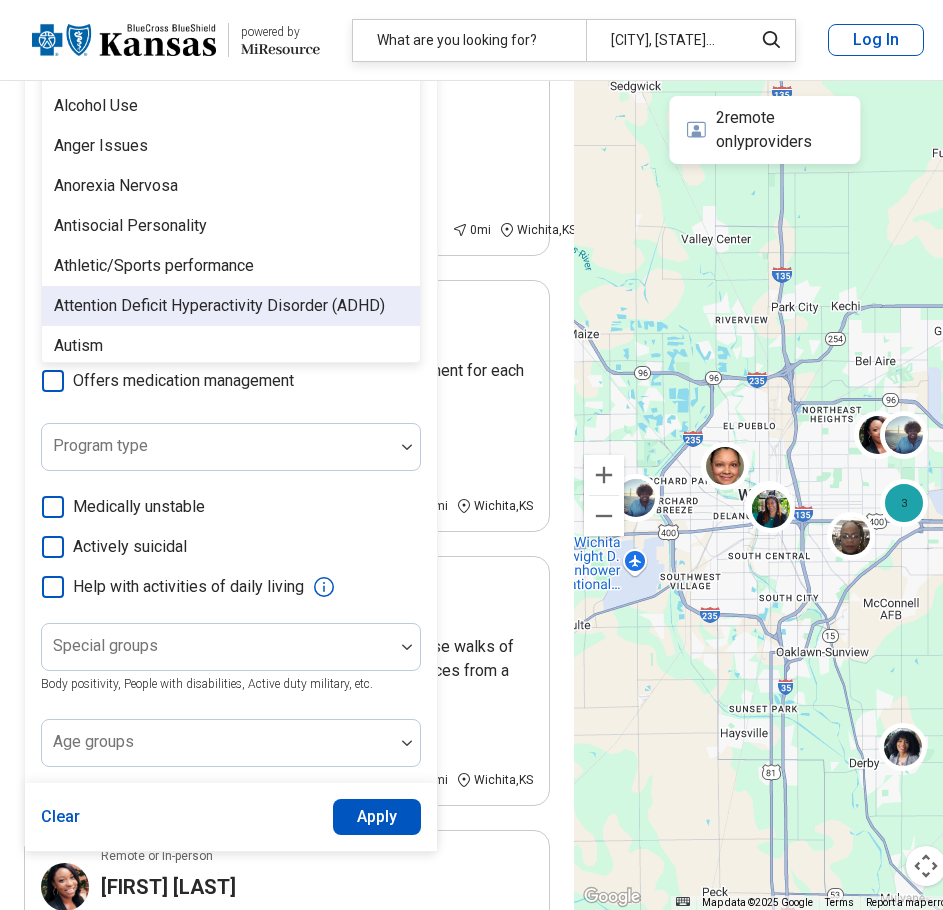 scroll, scrollTop: 698, scrollLeft: 0, axis: vertical 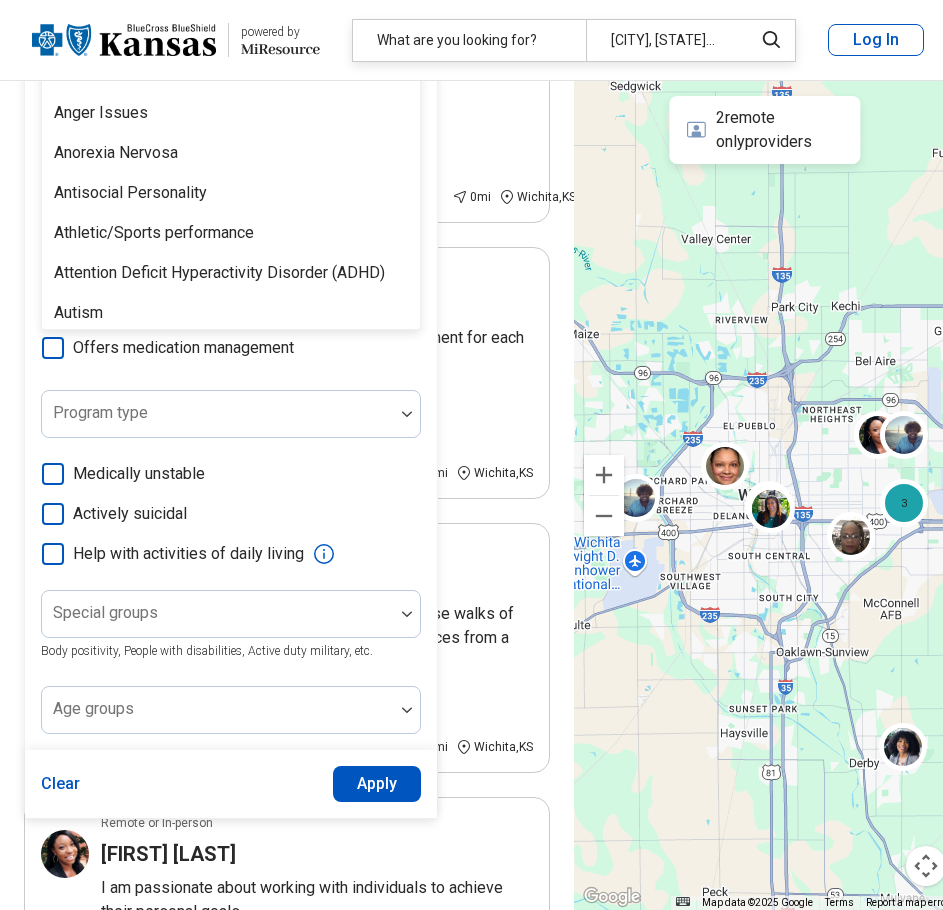 click on "Clear Apply" at bounding box center (231, 784) 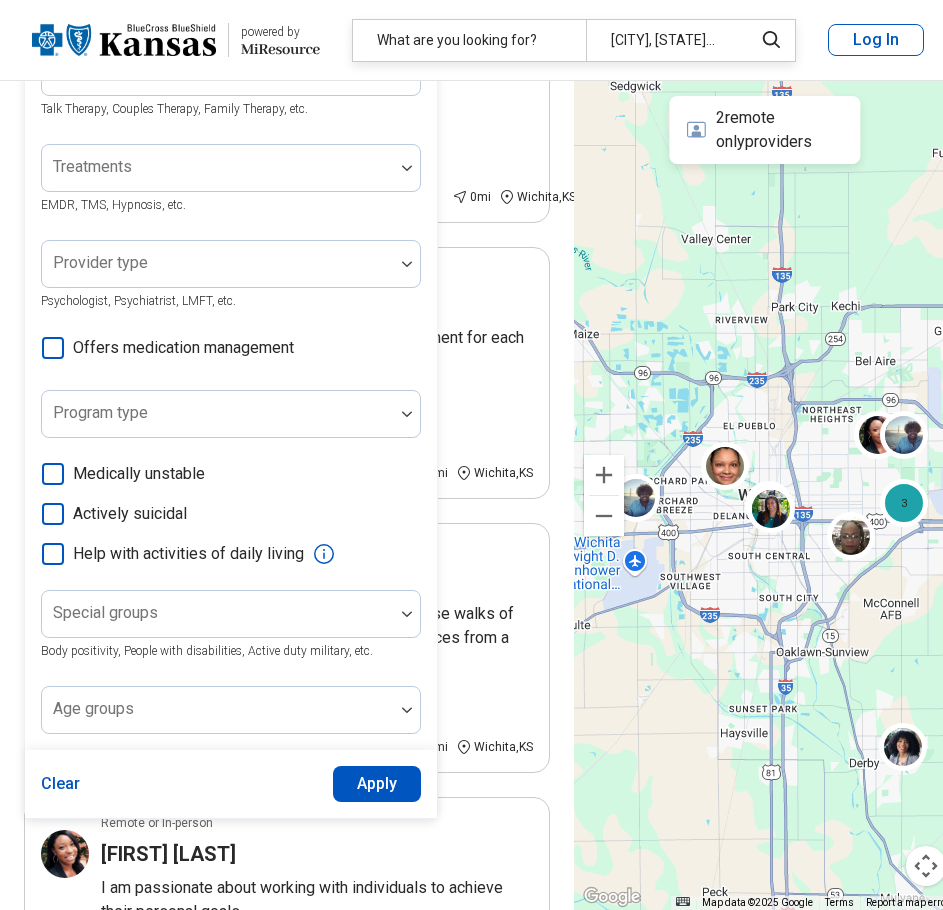 click on "Clear" at bounding box center (61, 784) 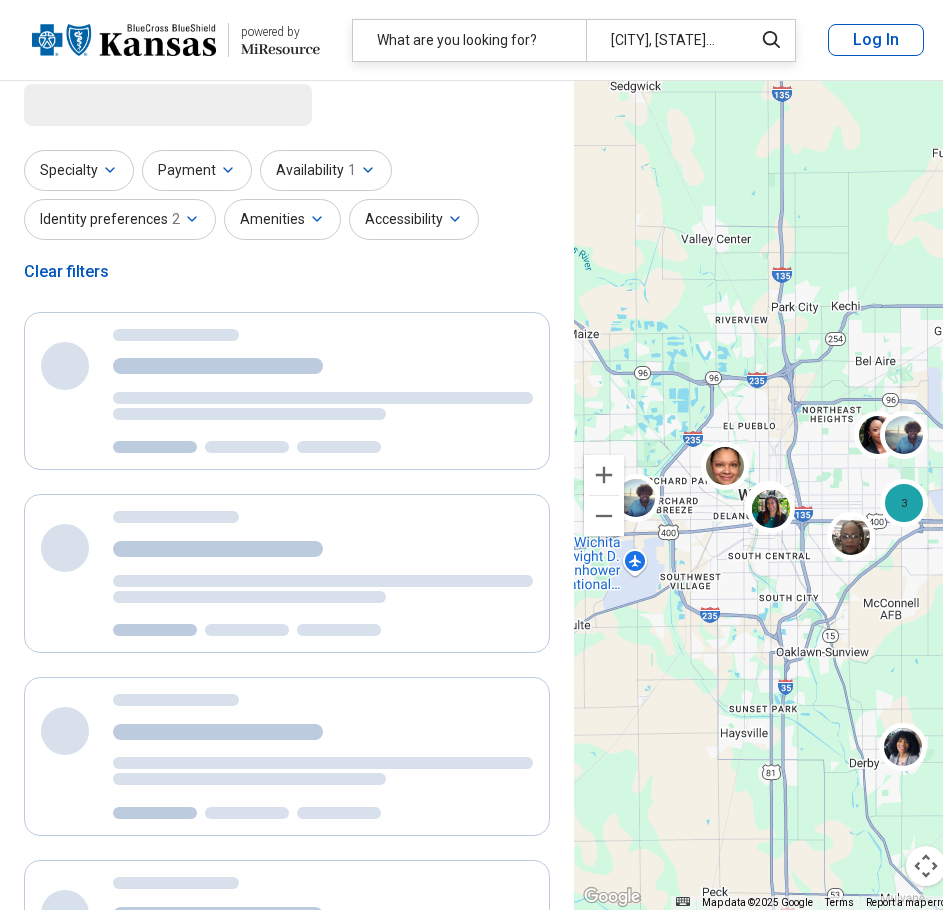 scroll, scrollTop: 0, scrollLeft: 0, axis: both 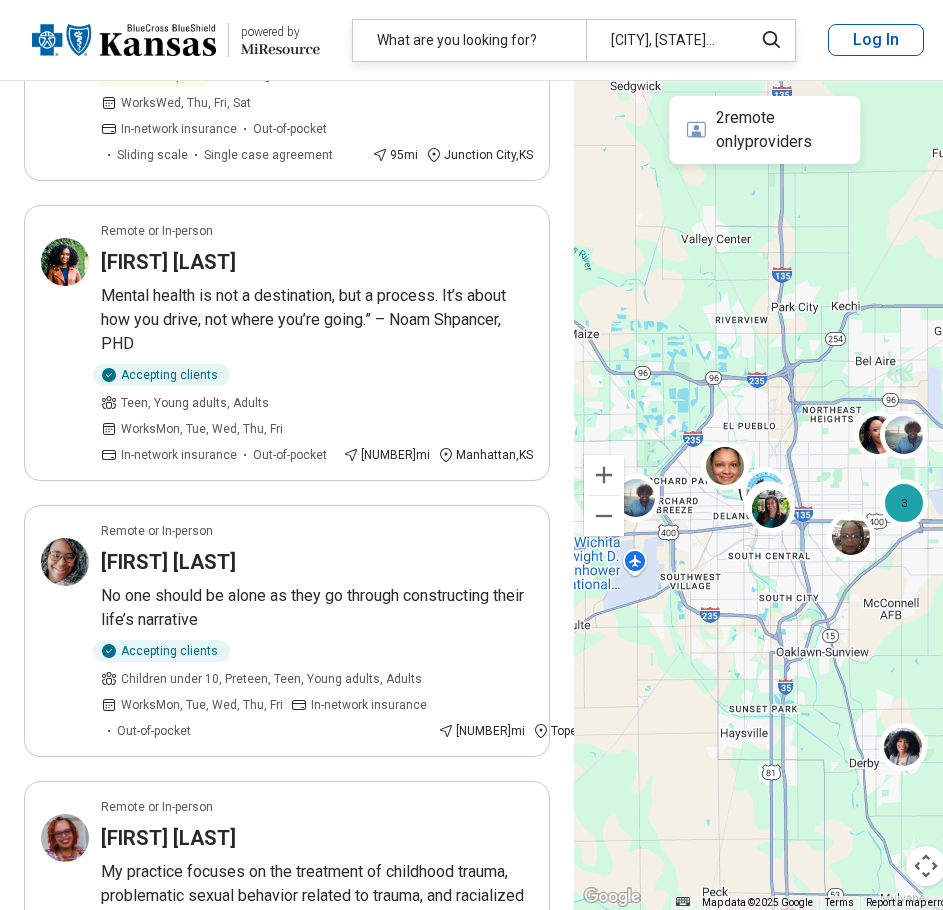 click on "powered by" at bounding box center [280, 32] 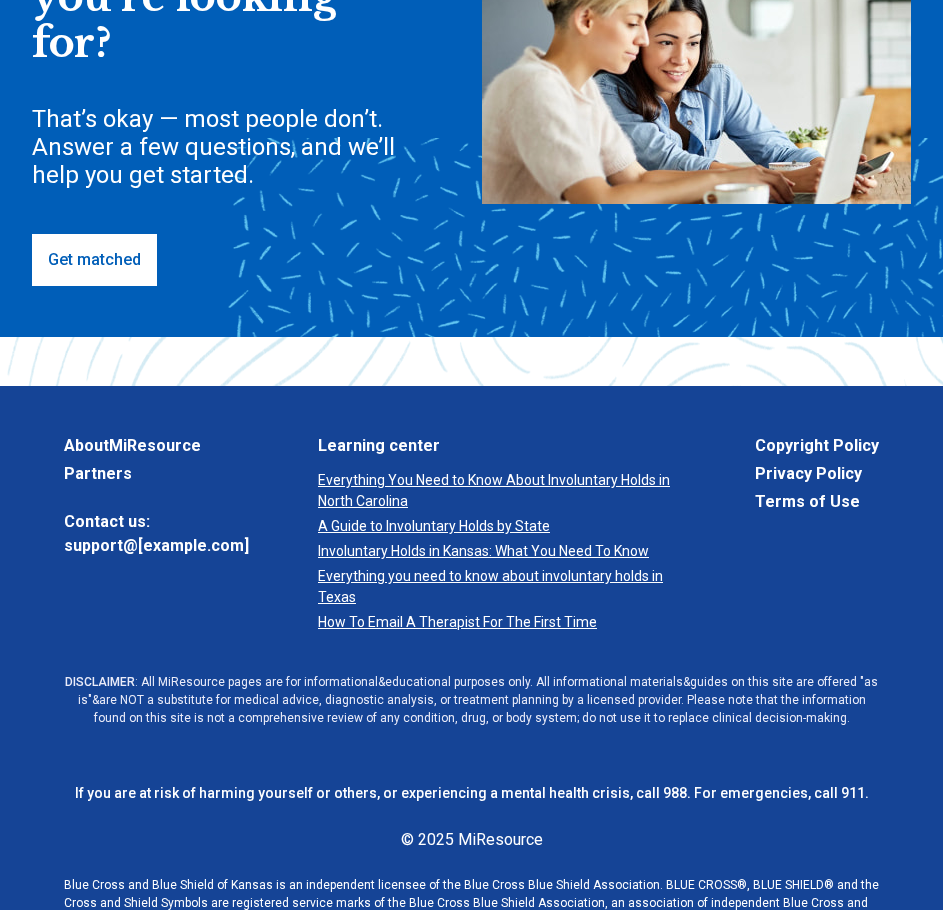 scroll, scrollTop: 779, scrollLeft: 0, axis: vertical 